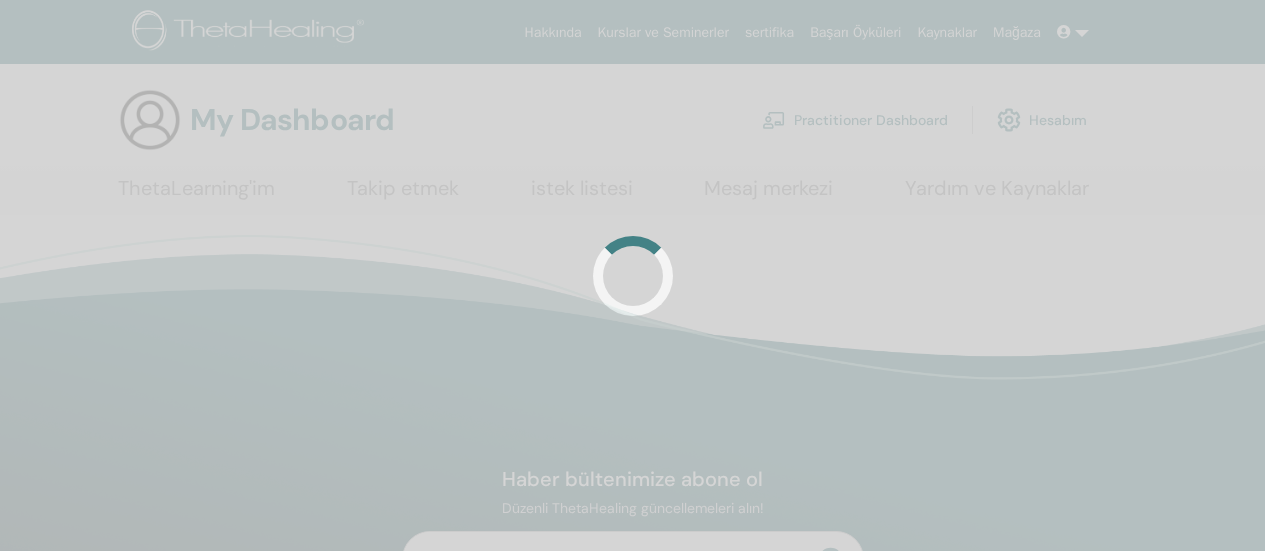 scroll, scrollTop: 0, scrollLeft: 0, axis: both 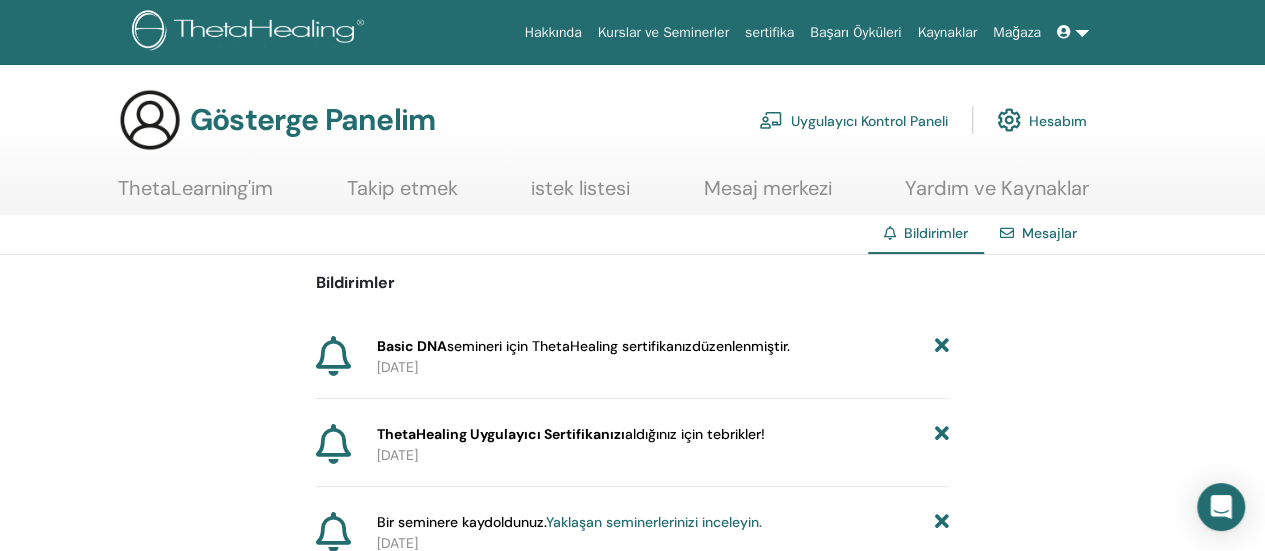 click on "Kurslar ve Seminerler" at bounding box center (663, 32) 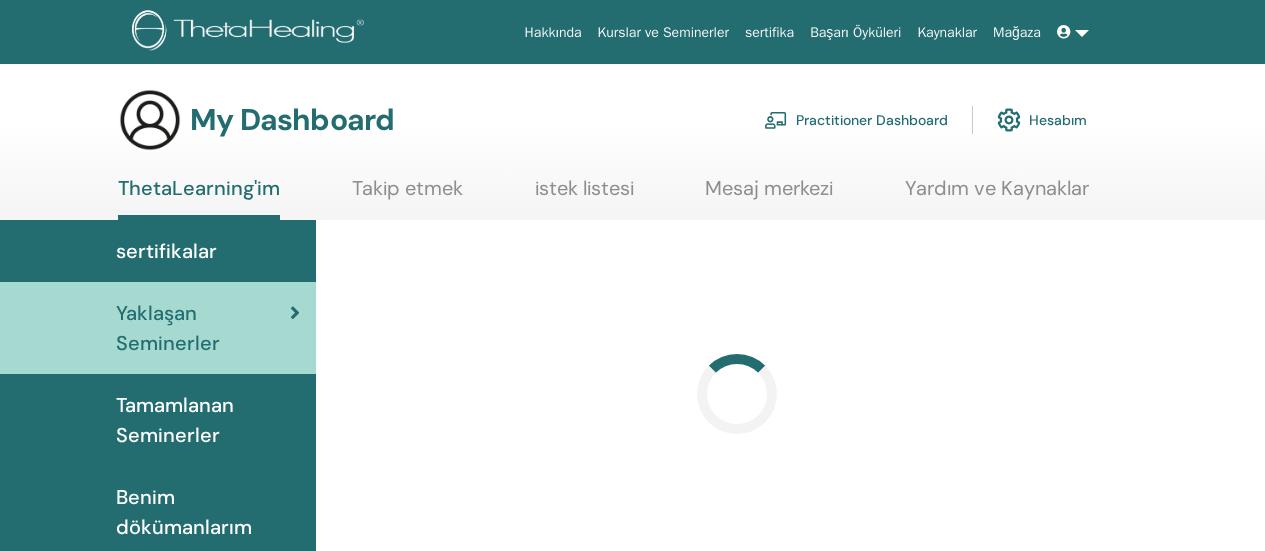 scroll, scrollTop: 0, scrollLeft: 0, axis: both 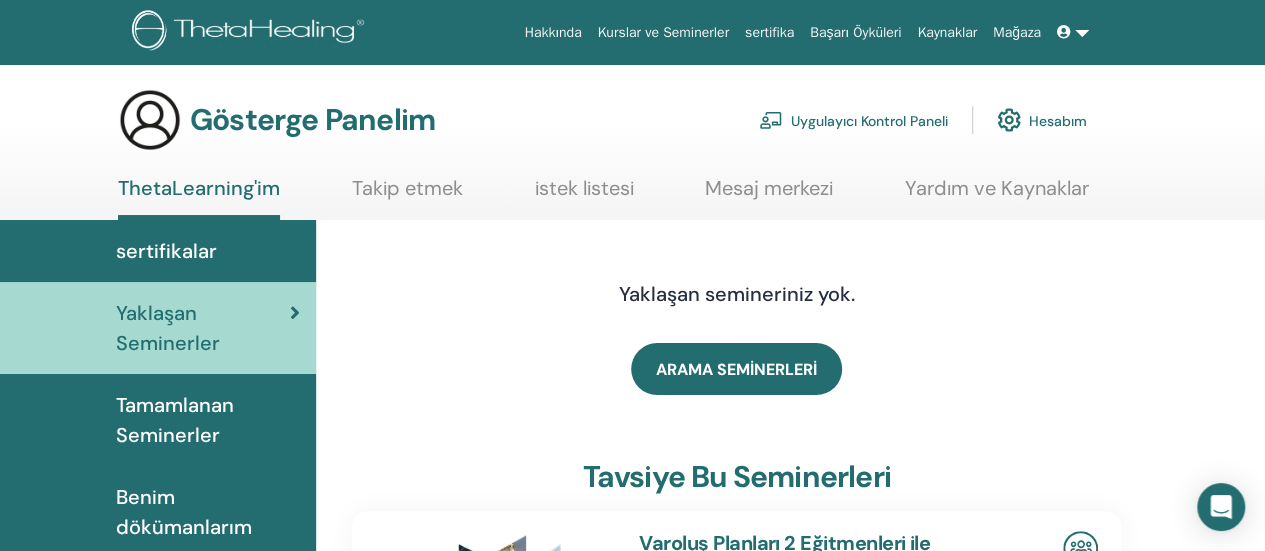 click on "sertifikalar" at bounding box center (166, 251) 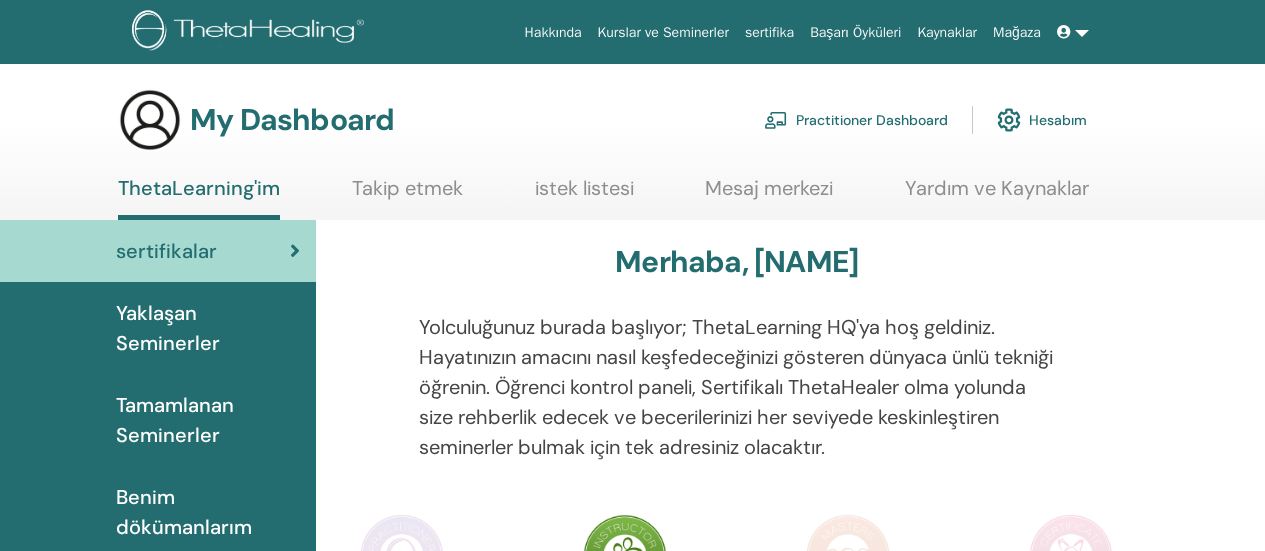 scroll, scrollTop: 0, scrollLeft: 0, axis: both 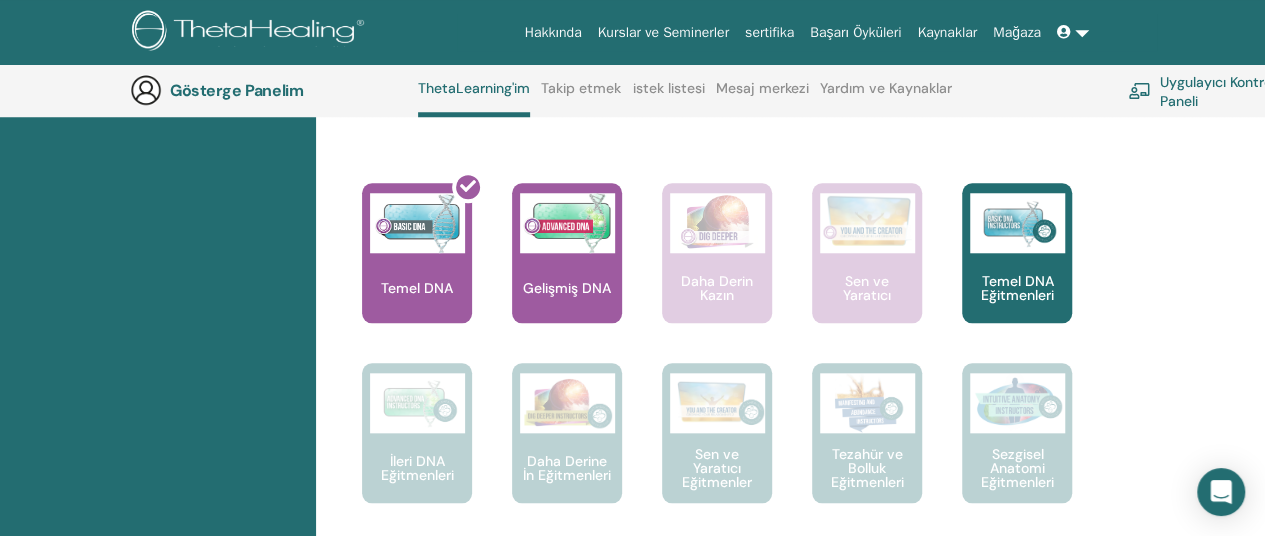 drag, startPoint x: 1272, startPoint y: 95, endPoint x: 1279, endPoint y: 212, distance: 117.20921 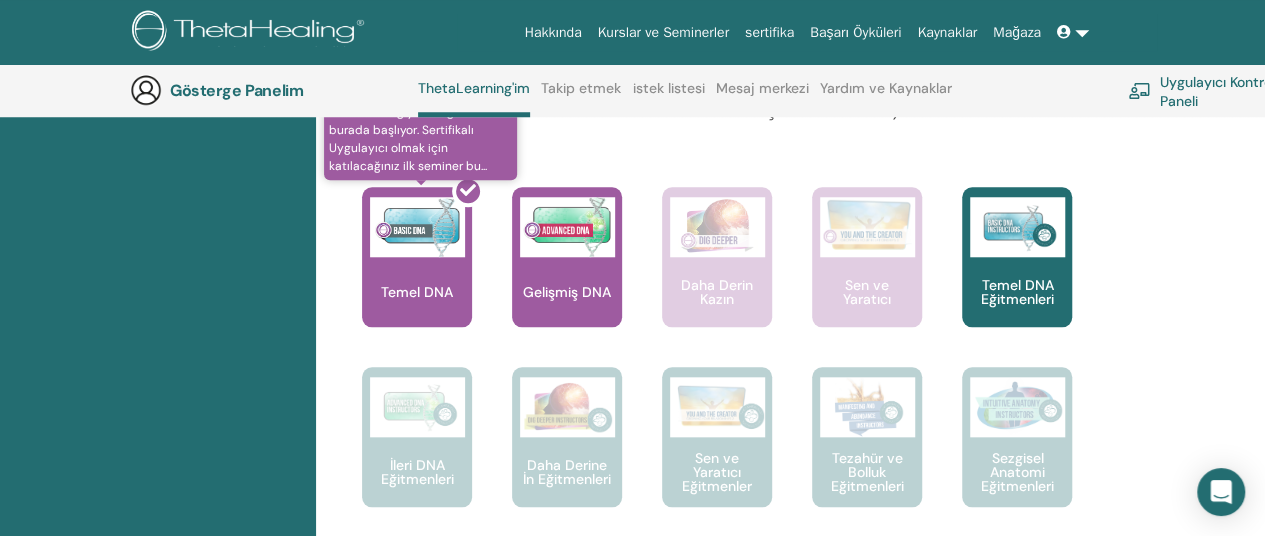 click at bounding box center [429, 265] 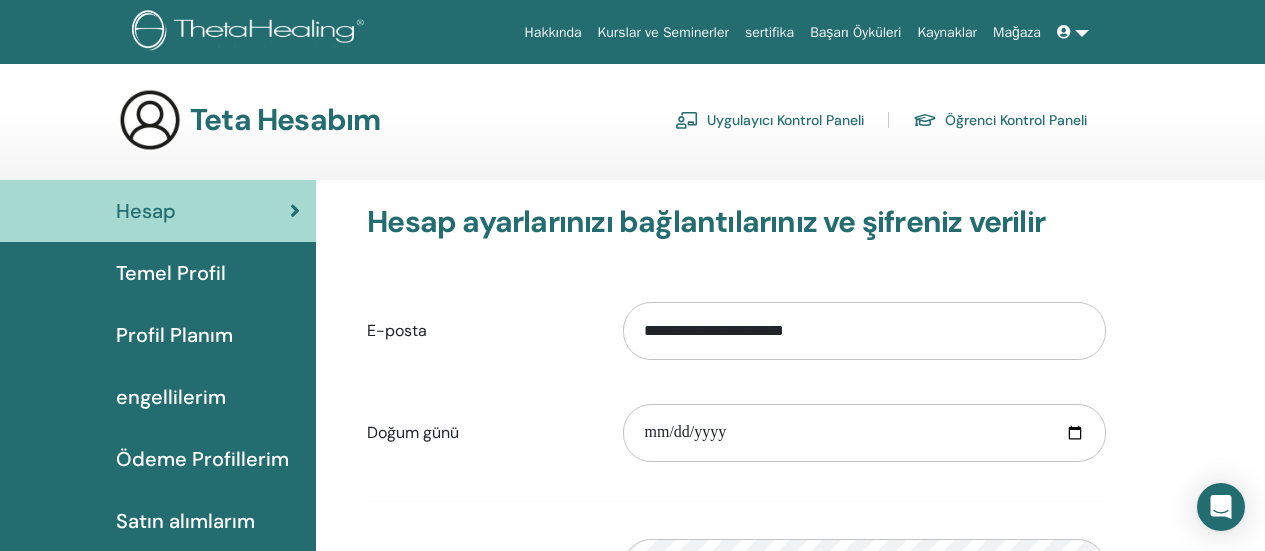 scroll, scrollTop: 0, scrollLeft: 0, axis: both 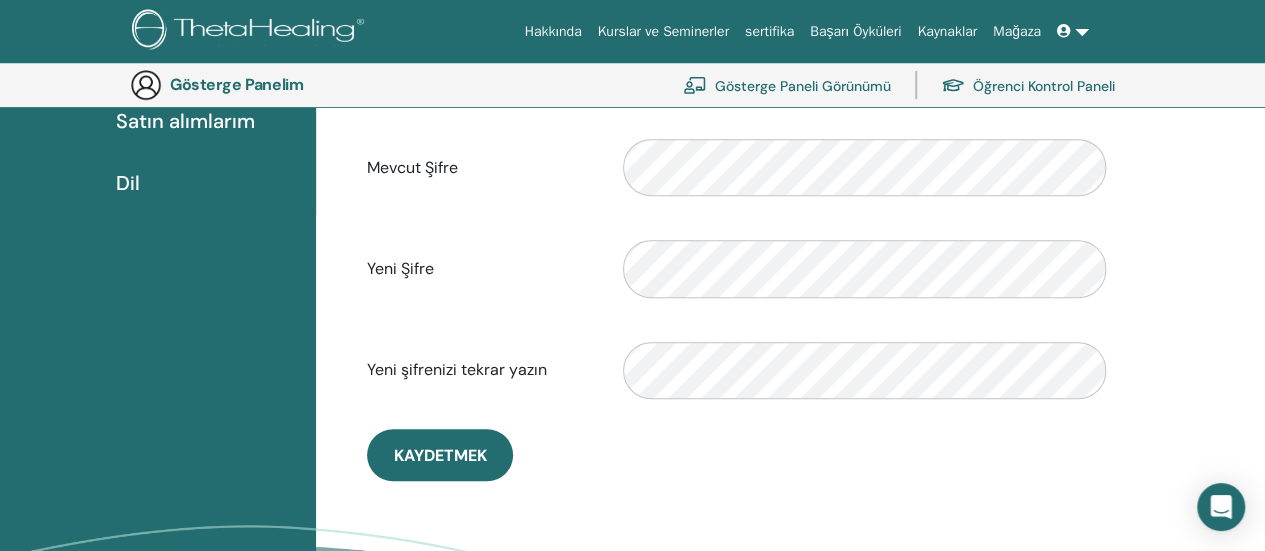click on "**********" at bounding box center (790, 252) 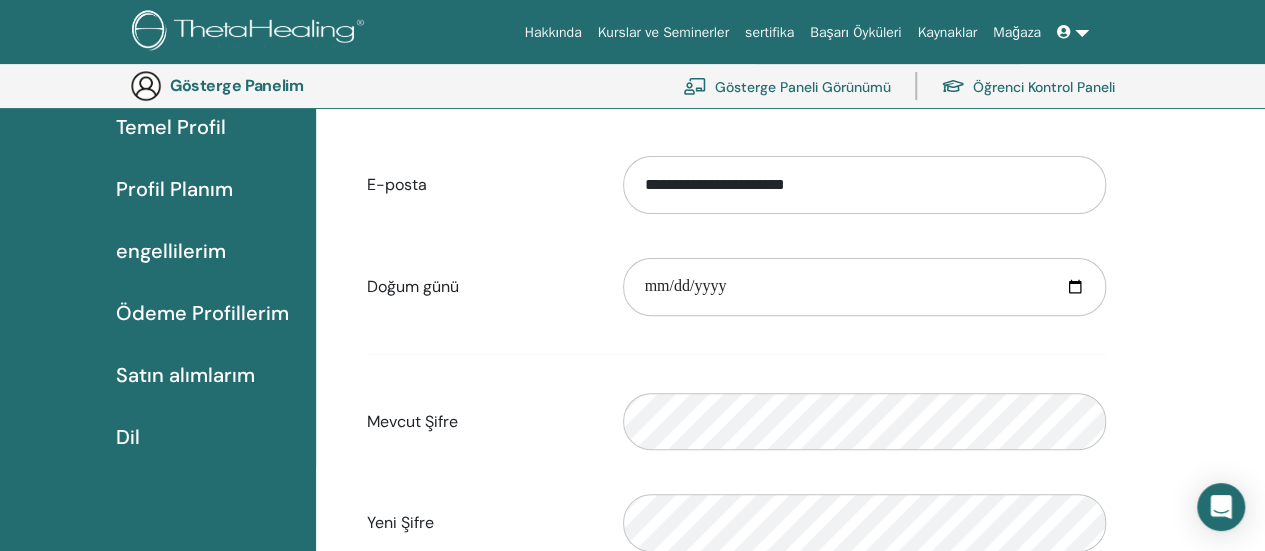 scroll, scrollTop: 188, scrollLeft: 0, axis: vertical 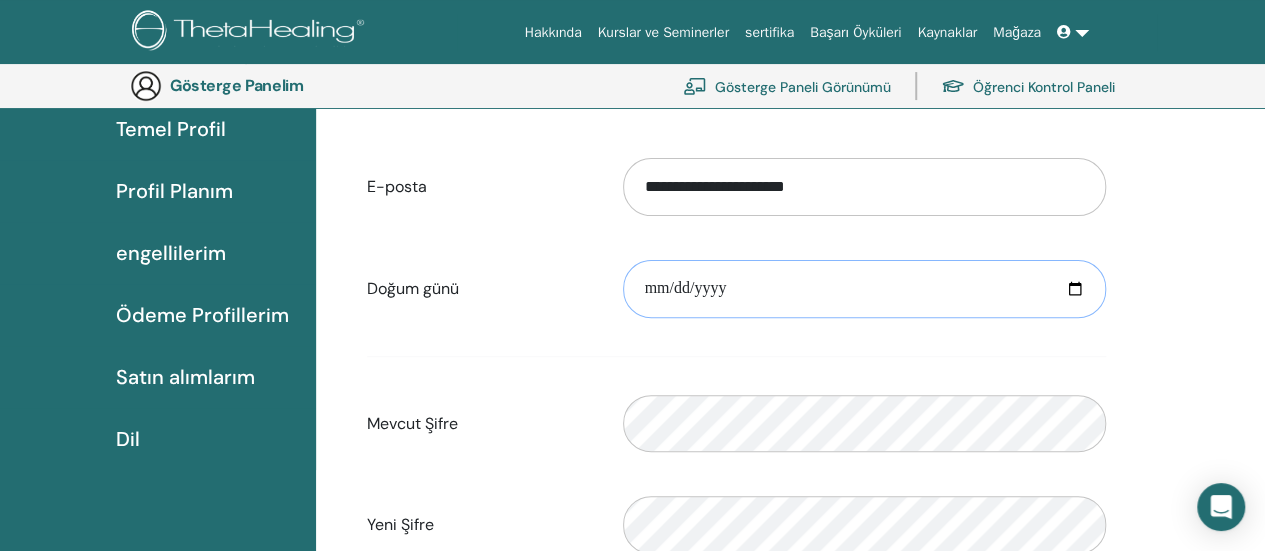 click at bounding box center (864, 289) 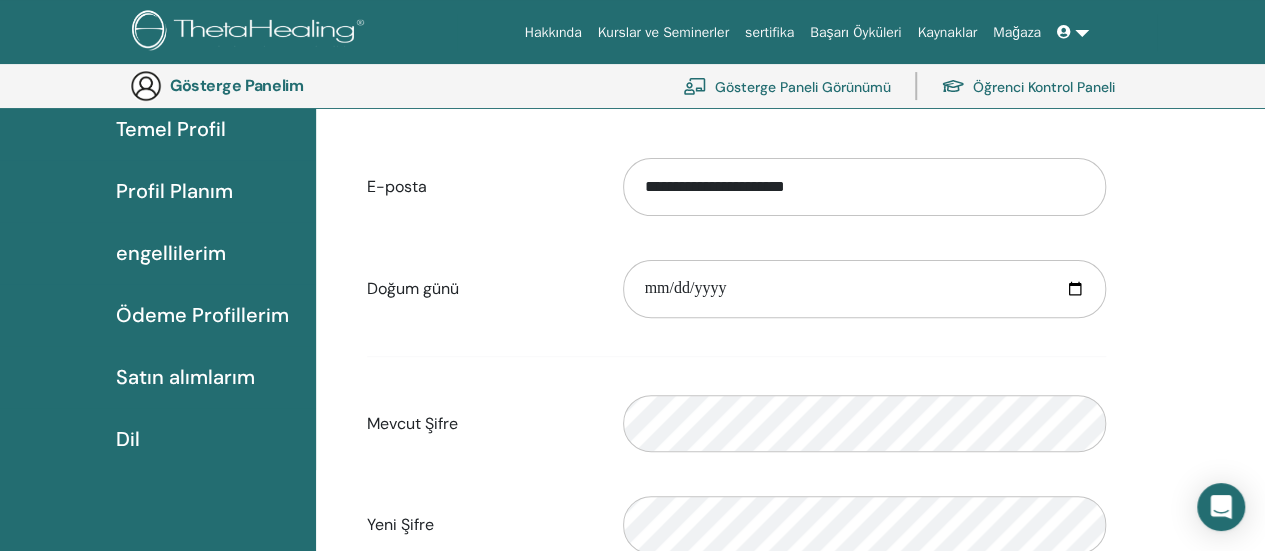 click on "**********" at bounding box center (736, 187) 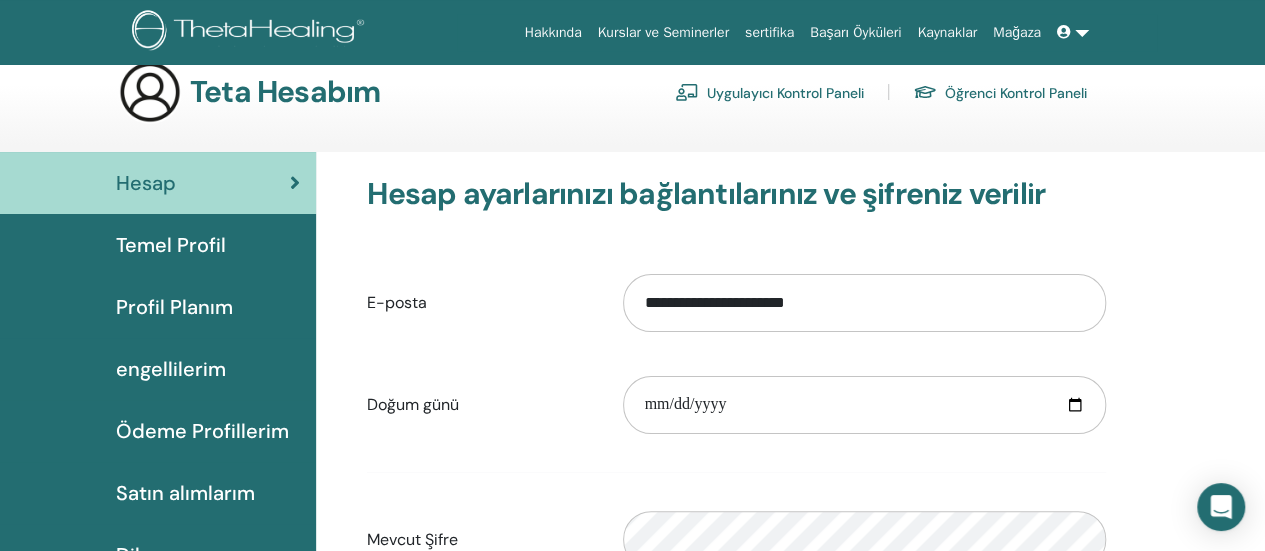 scroll, scrollTop: 24, scrollLeft: 0, axis: vertical 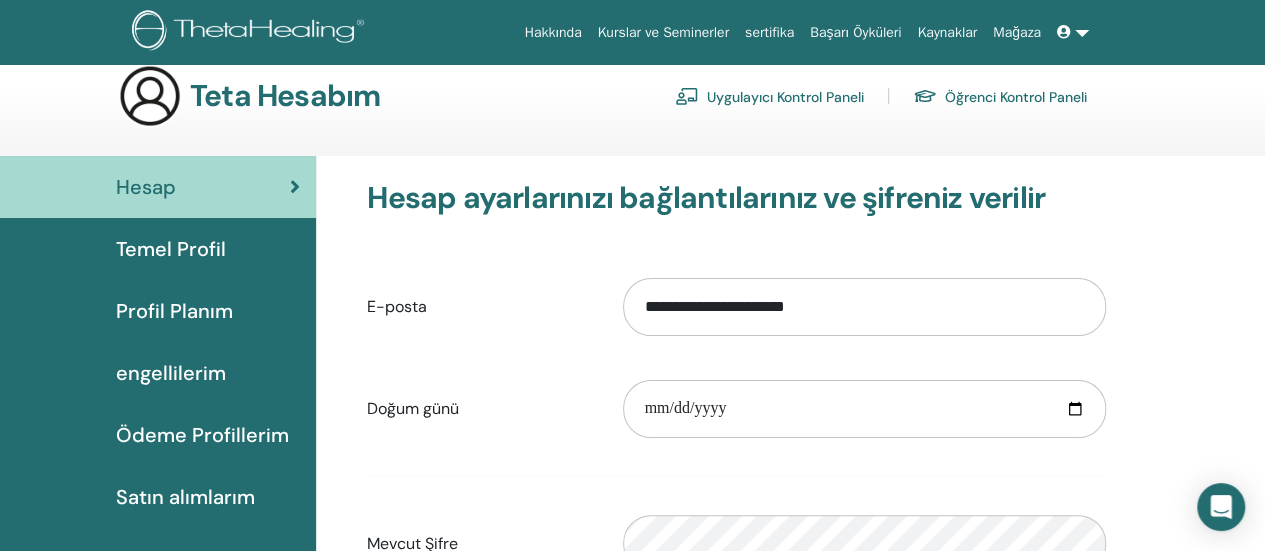 click on "Hesap" at bounding box center (158, 187) 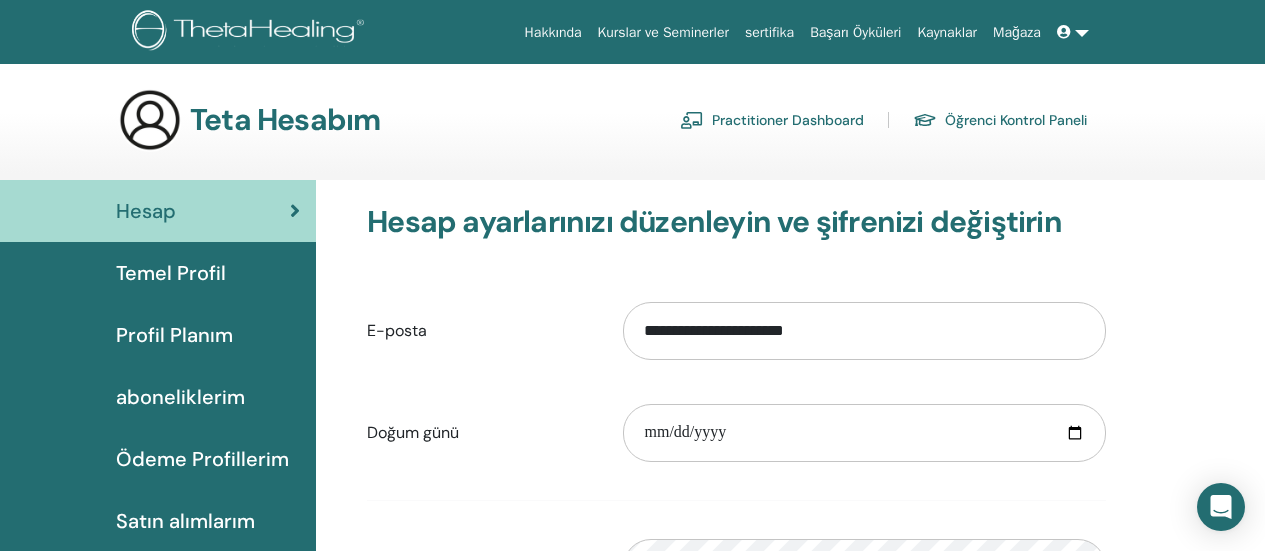 scroll, scrollTop: 0, scrollLeft: 0, axis: both 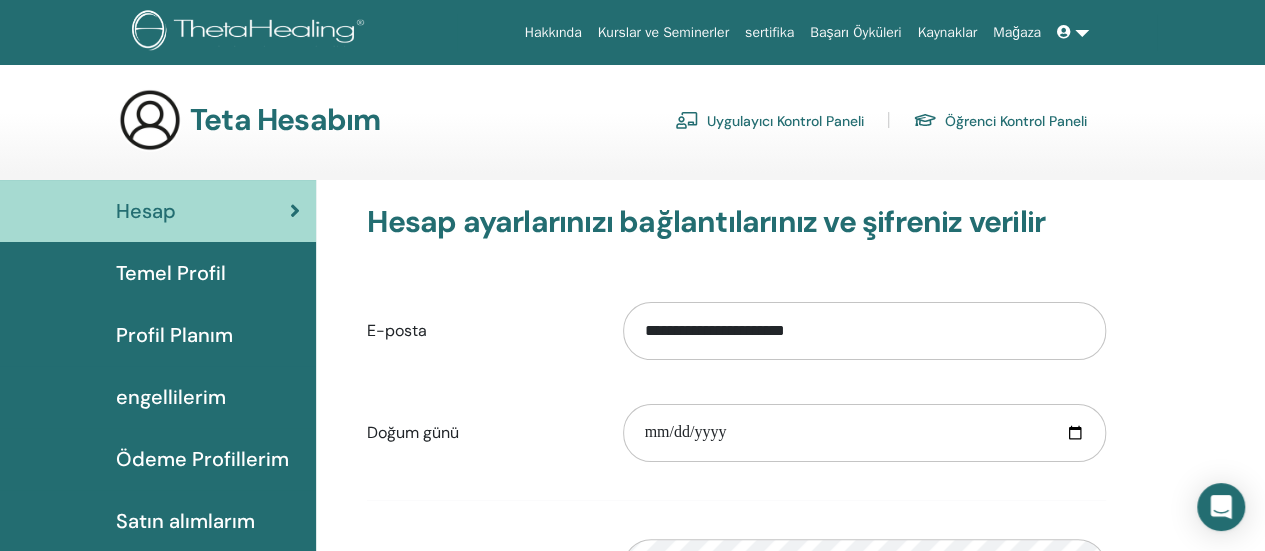 click on "Temel Profil" at bounding box center [171, 273] 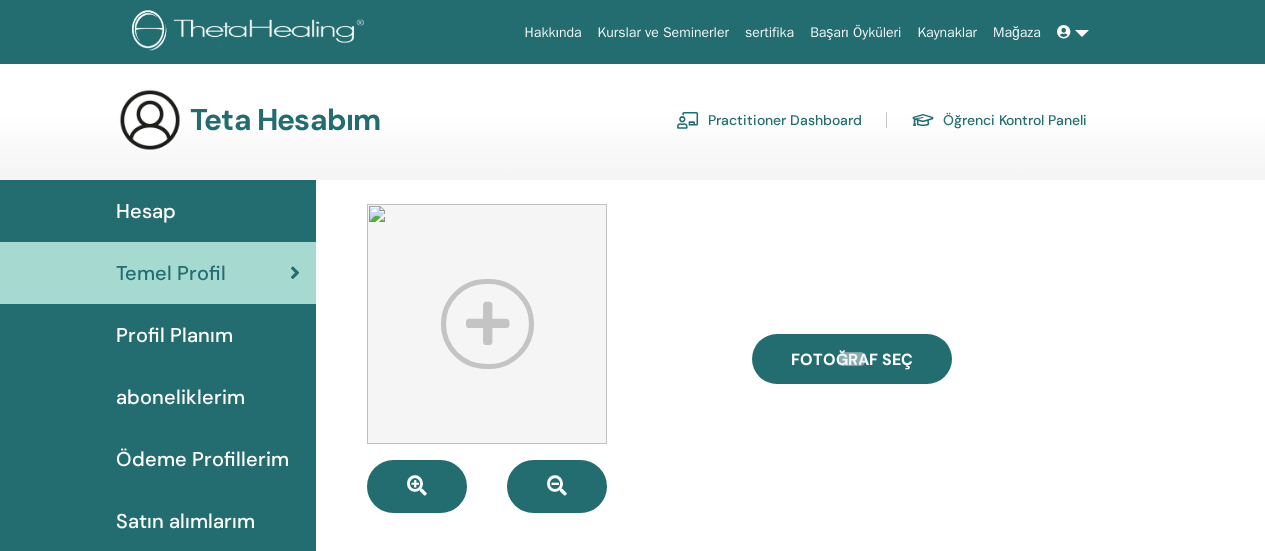 scroll, scrollTop: 0, scrollLeft: 0, axis: both 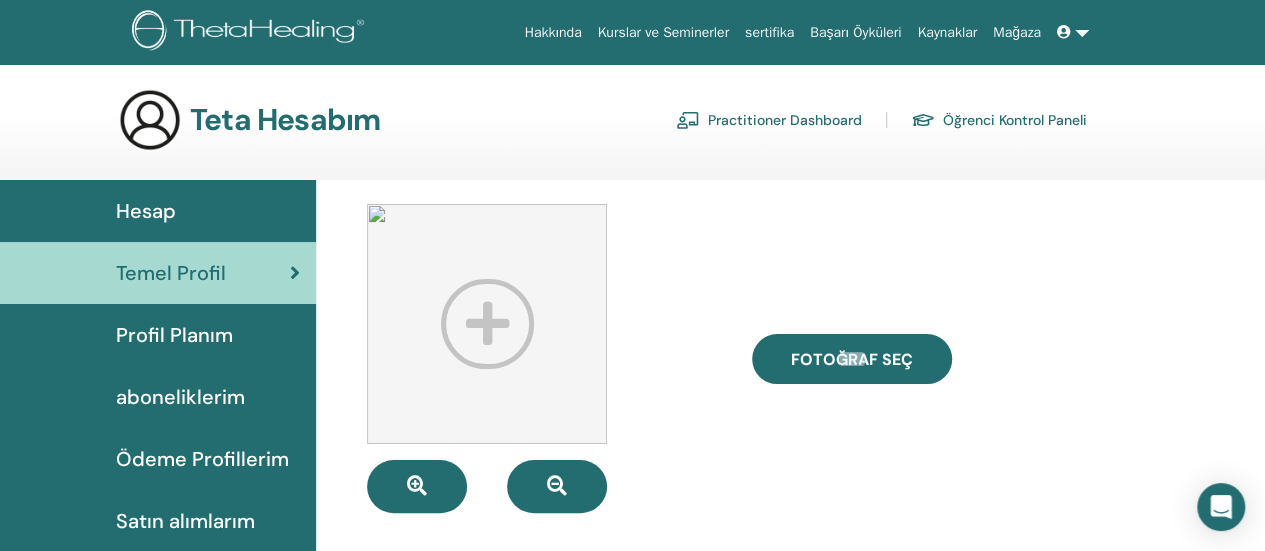 click on "Fotoğraf seç
İlk adı
[FIRST]
Soy isim
[LAST]
Telefon numarası
[PHONE]
Açık adres
[ADDRESS]
Şehir
[CITY]
Posta / Posta Kodu
[ZIP]
Eyalet / İl
[STATE]
Ülke
[COUNTRY]" at bounding box center [736, 799] 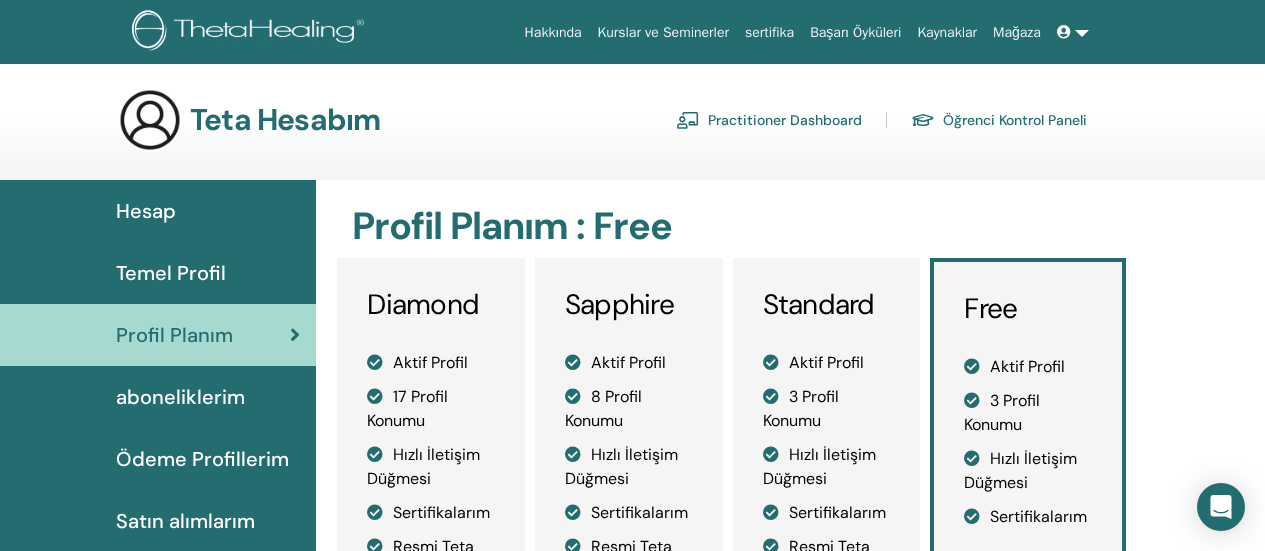 scroll, scrollTop: 0, scrollLeft: 0, axis: both 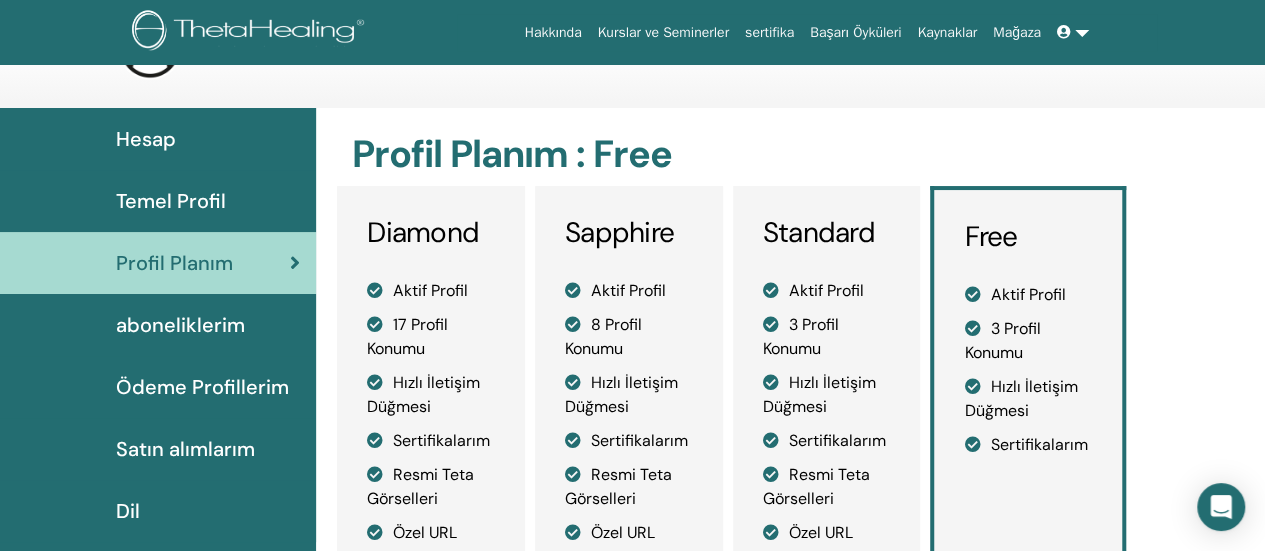 click on "Satın alımlarım" at bounding box center (185, 449) 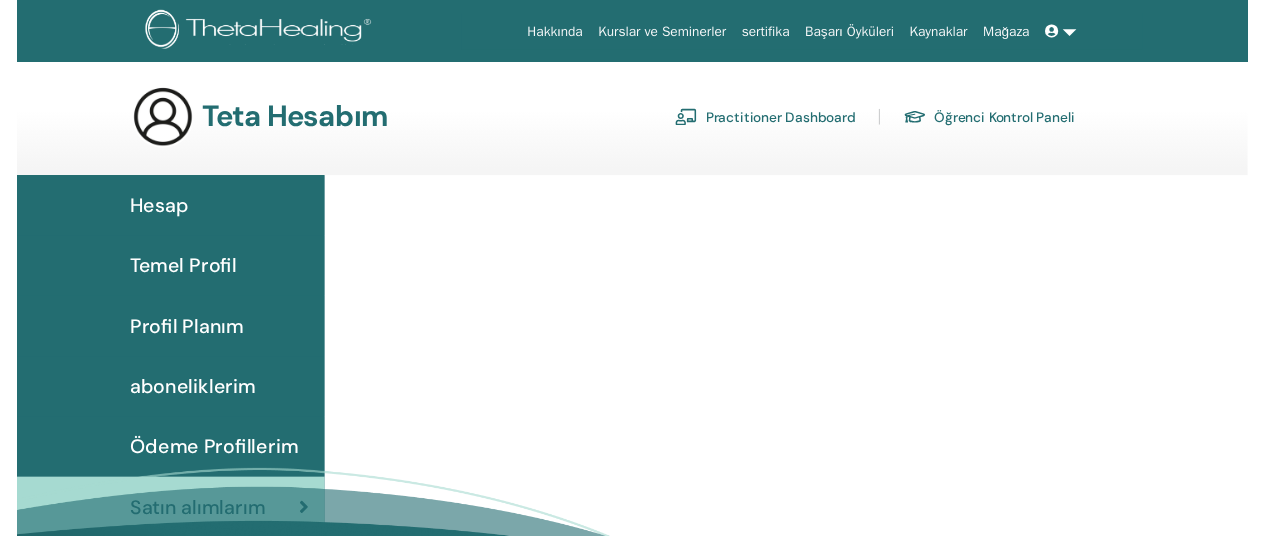 scroll, scrollTop: 0, scrollLeft: 0, axis: both 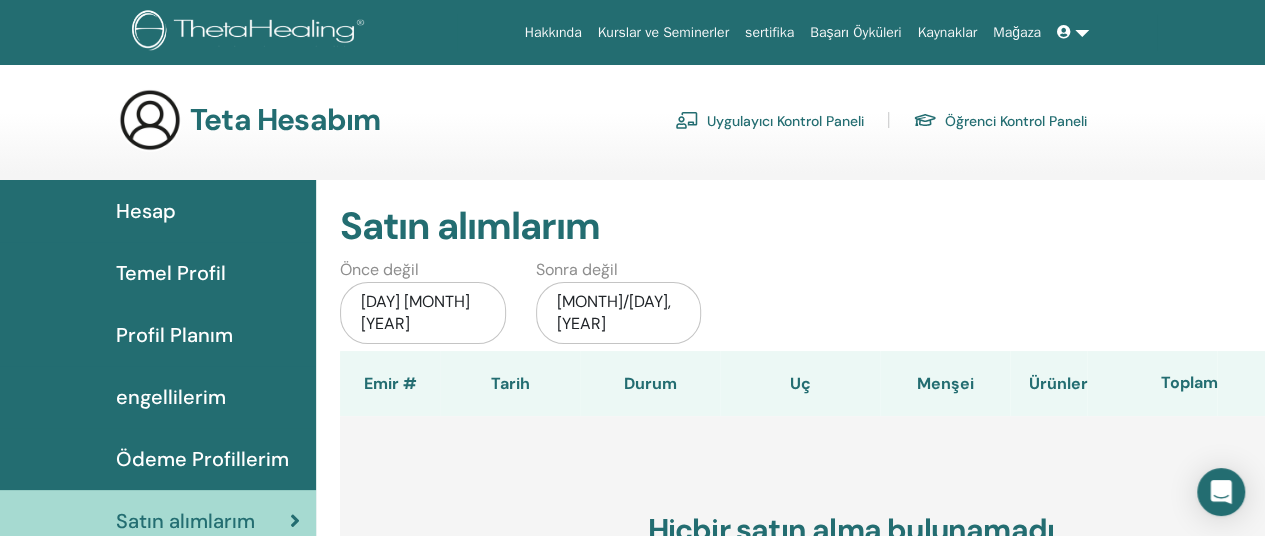 click on "Satın alımlarım" at bounding box center (794, 227) 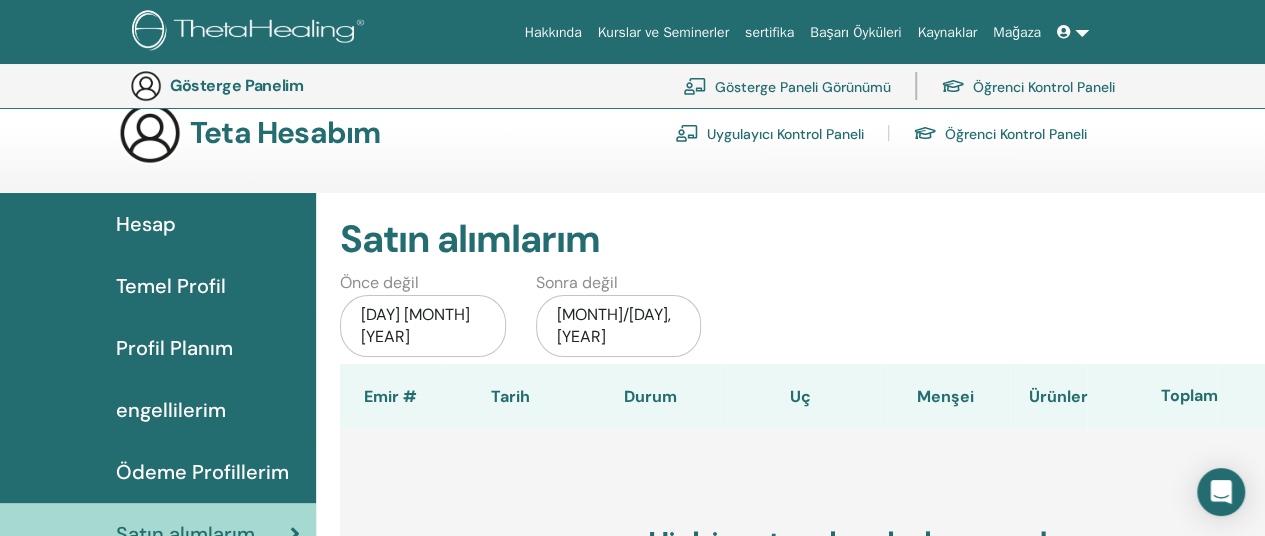 scroll, scrollTop: 0, scrollLeft: 0, axis: both 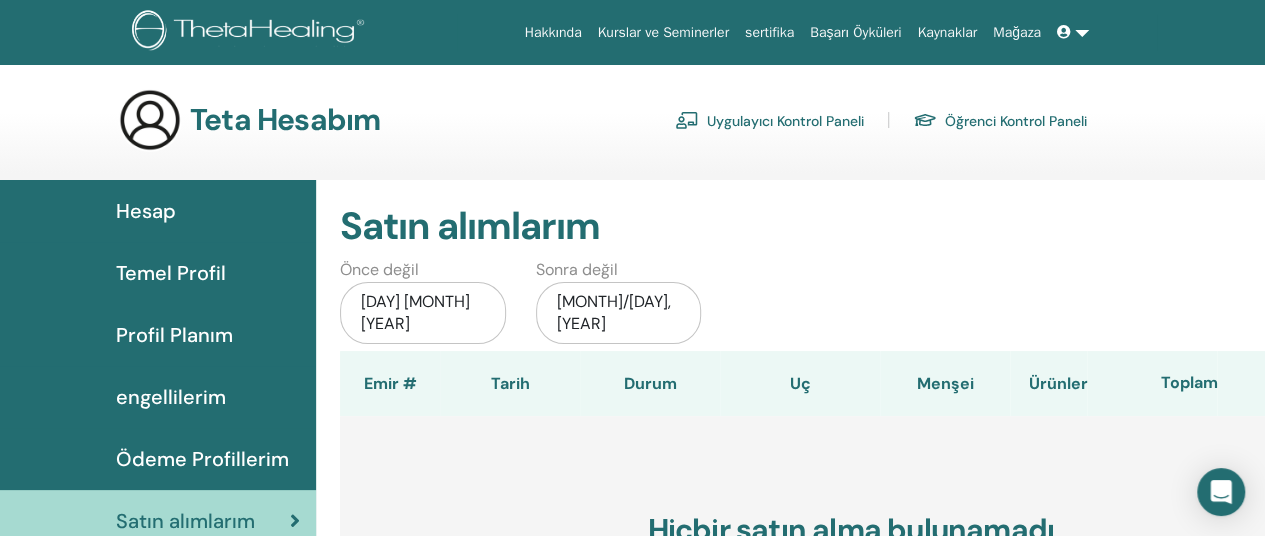 click on "[DAY] [MONTH] [YEAR]" at bounding box center [415, 312] 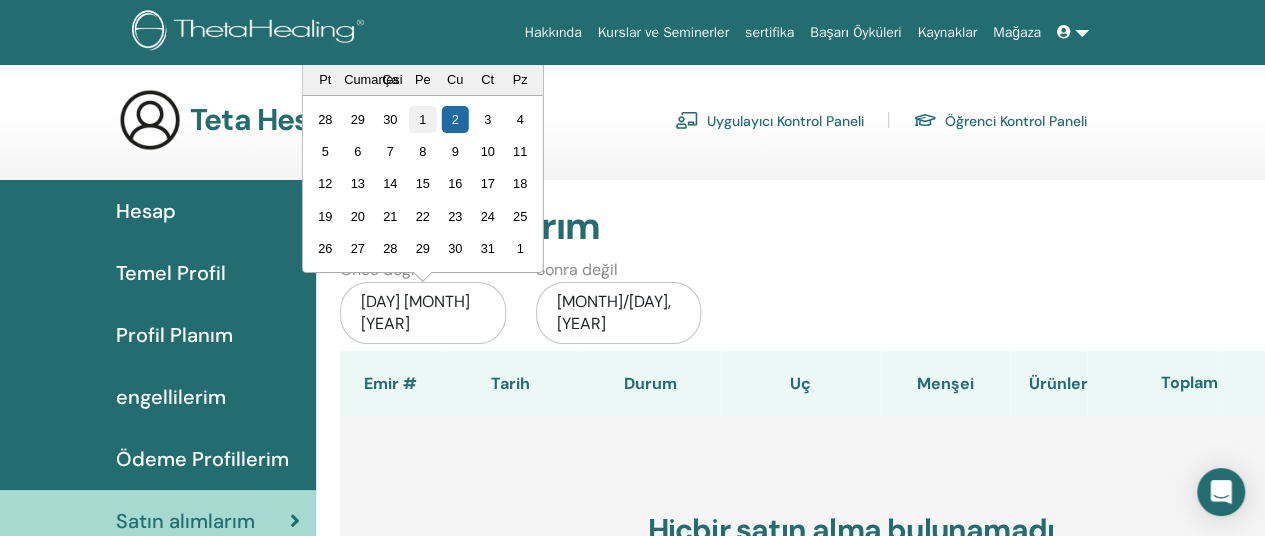 click on "1" at bounding box center [422, 118] 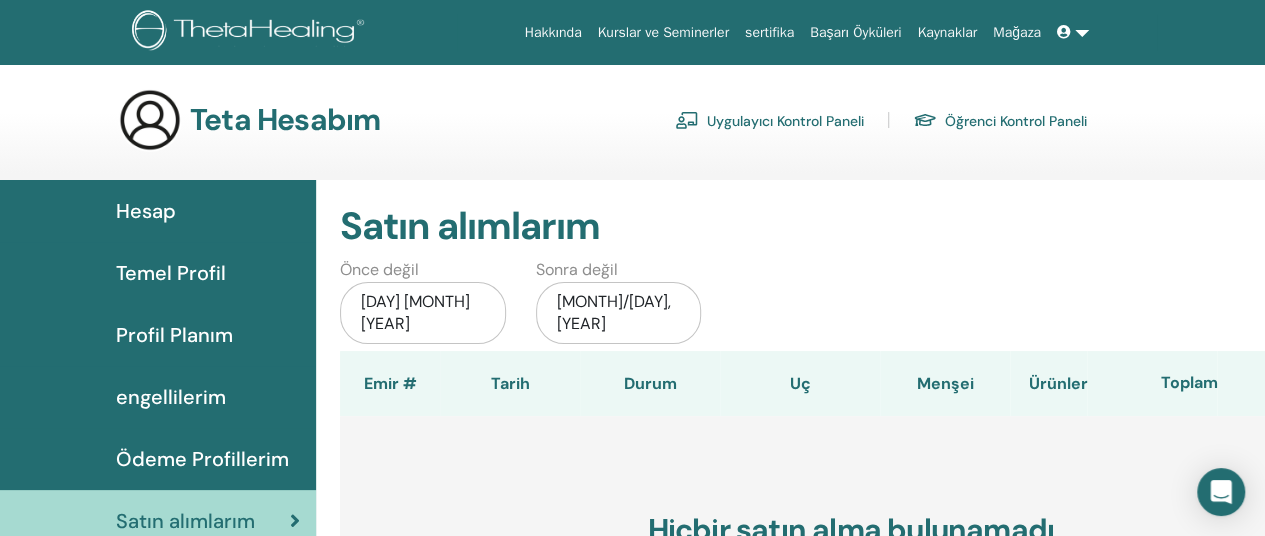 click on "01 Mayıs 2025" at bounding box center (415, 312) 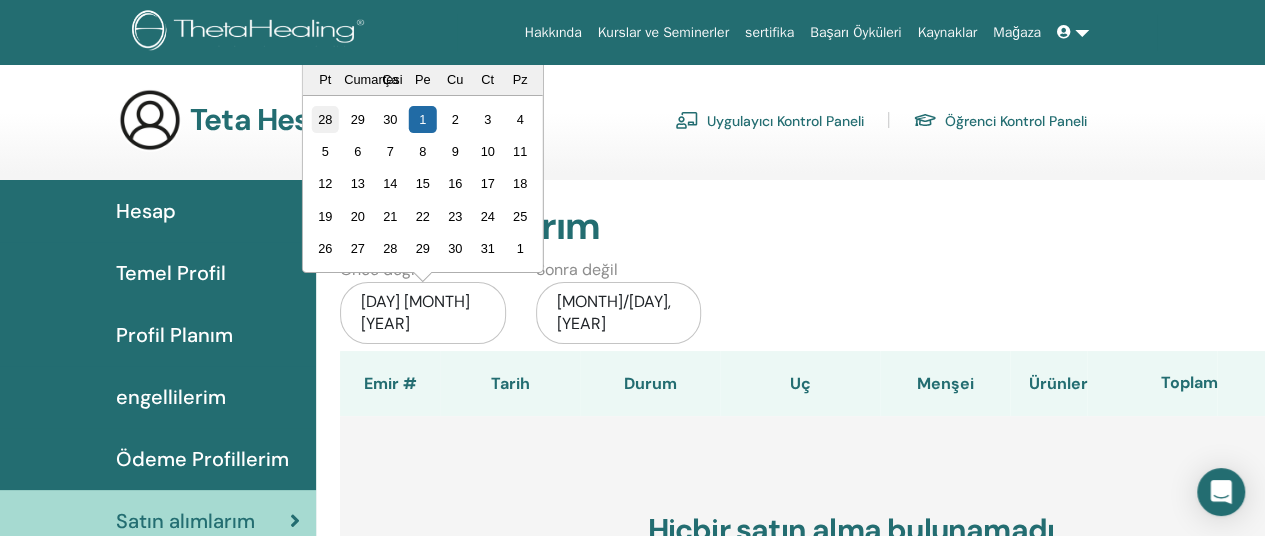 click on "28" at bounding box center (325, 118) 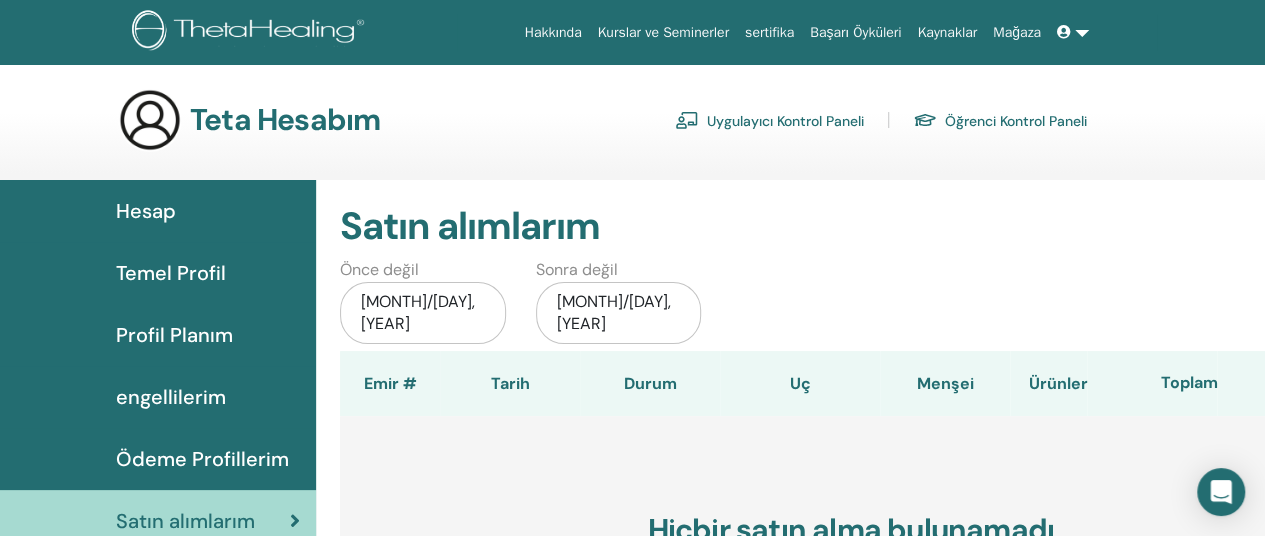 click on "Uygulayıcı Kontrol Paneli" at bounding box center (785, 121) 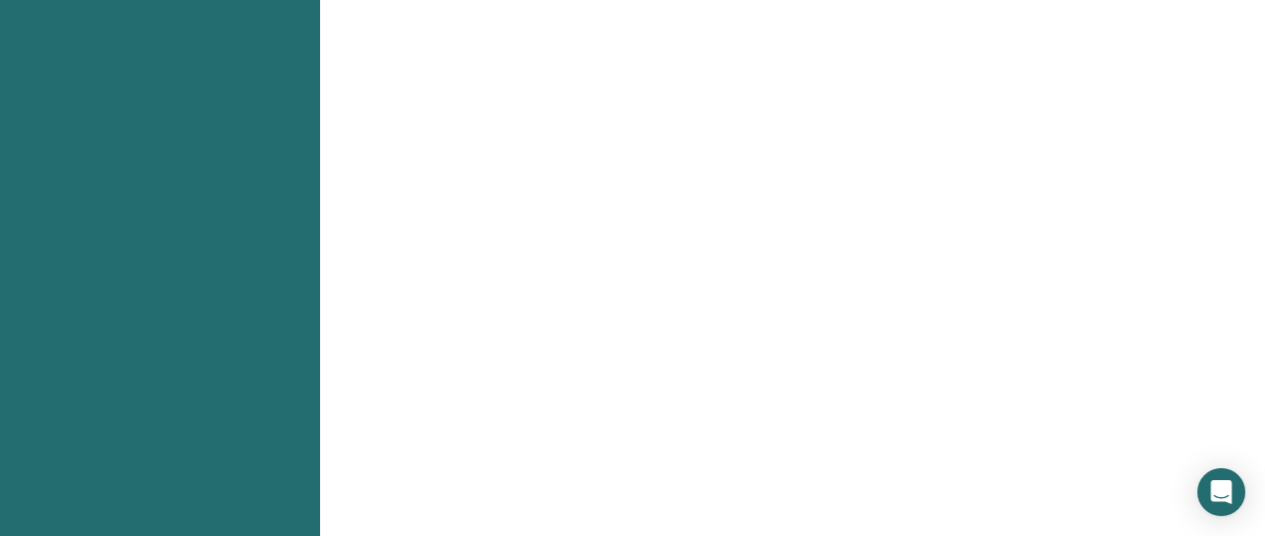 scroll, scrollTop: 1560, scrollLeft: 0, axis: vertical 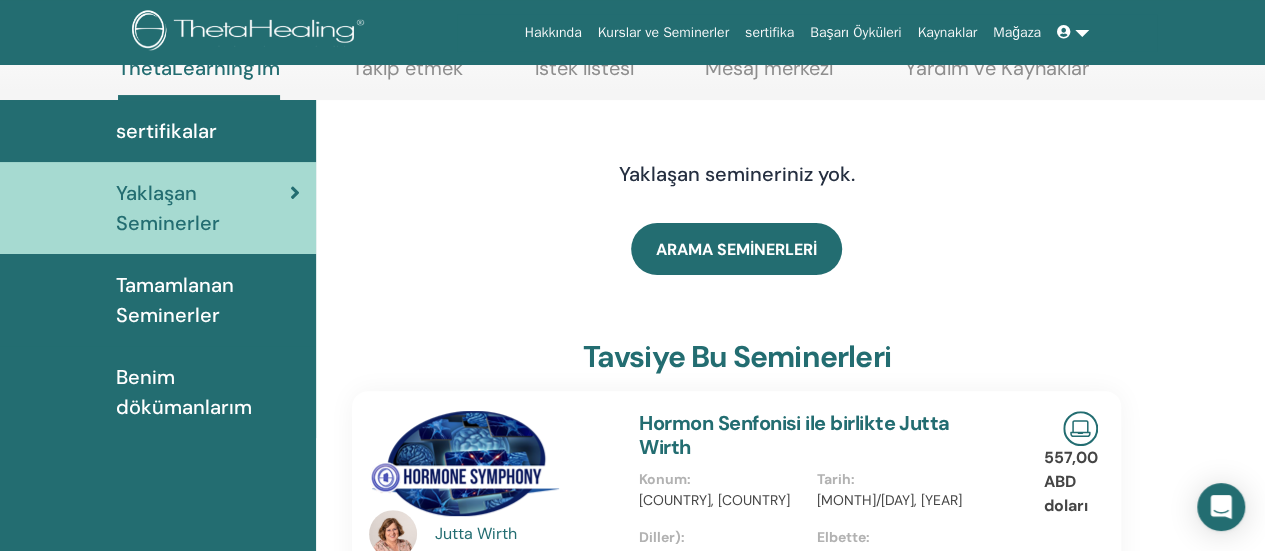 click on "Tamamlanan Seminerler" at bounding box center (175, 300) 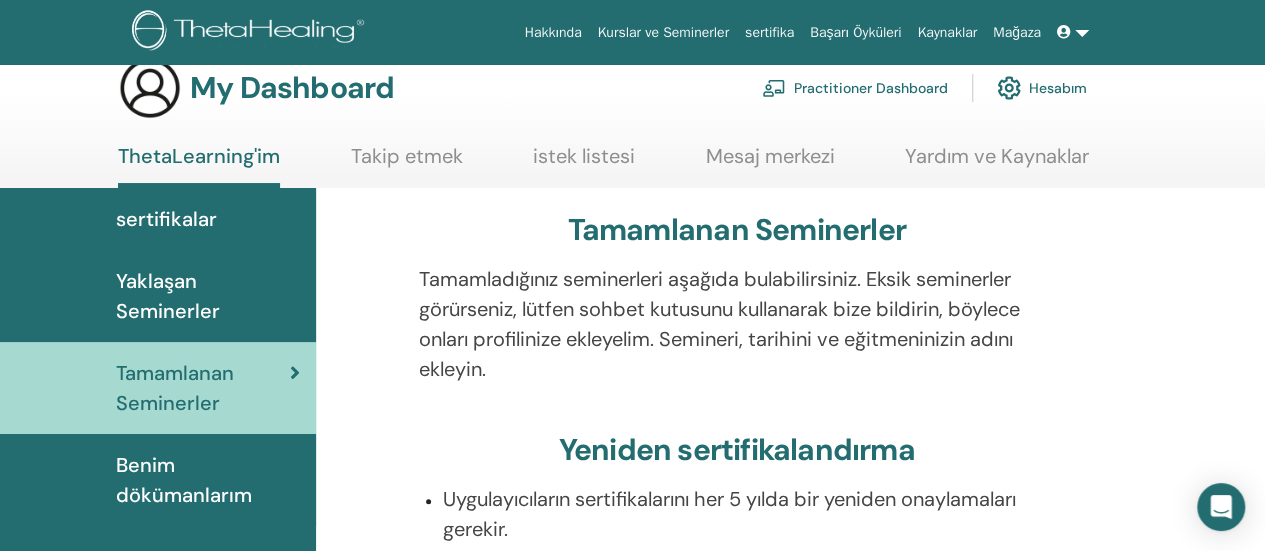 scroll, scrollTop: 0, scrollLeft: 0, axis: both 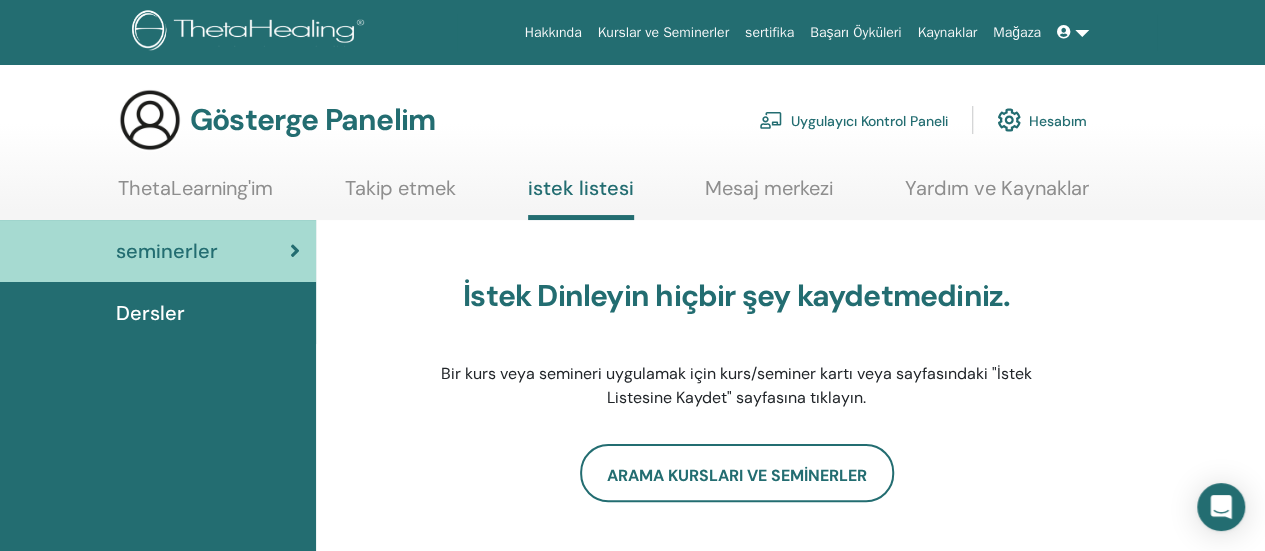 click at bounding box center (251, 32) 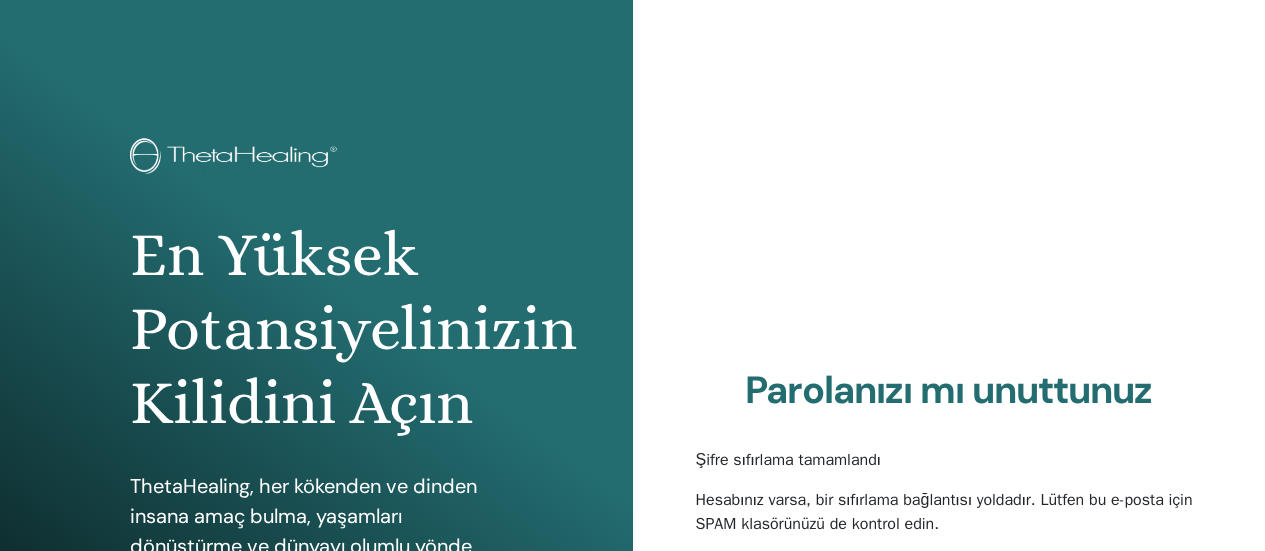 scroll, scrollTop: 310, scrollLeft: 0, axis: vertical 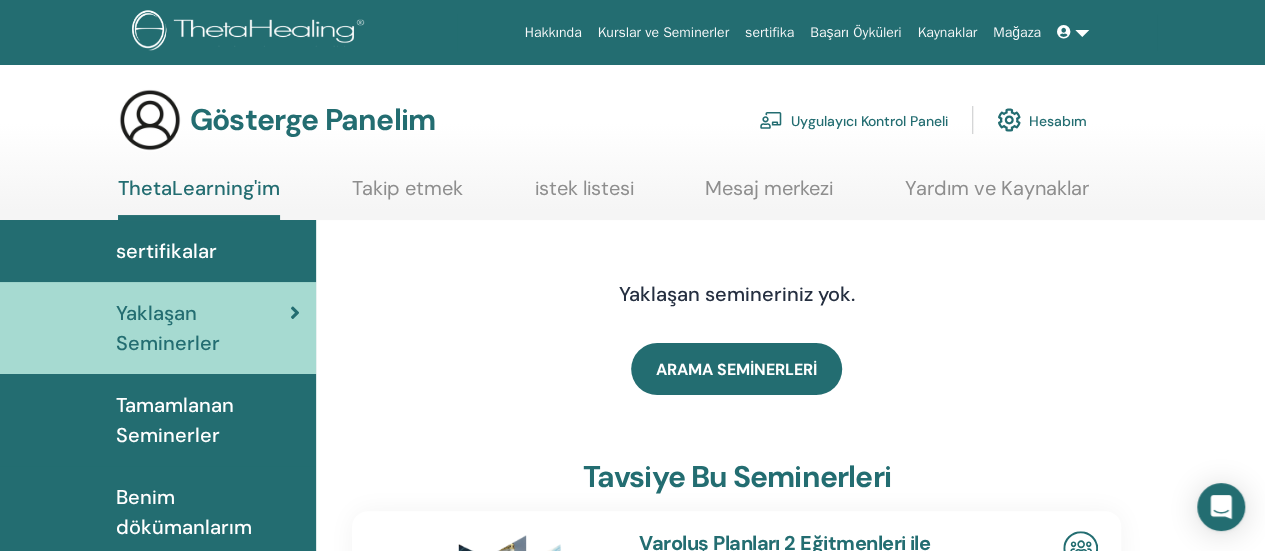 click on "Tamamlanan Seminerler" at bounding box center (208, 420) 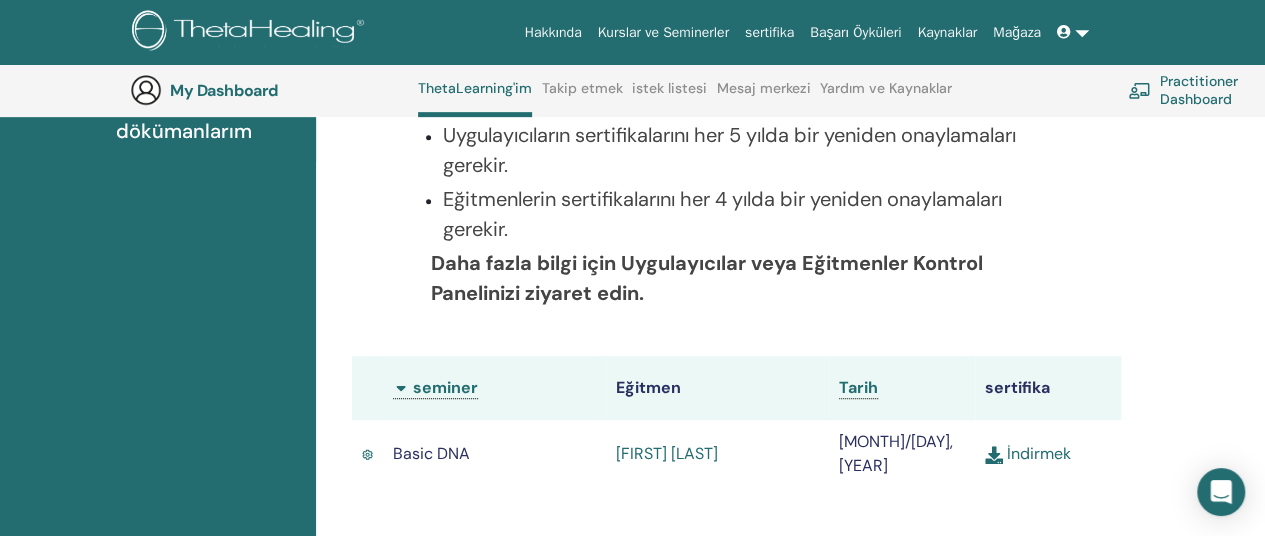scroll, scrollTop: 452, scrollLeft: 0, axis: vertical 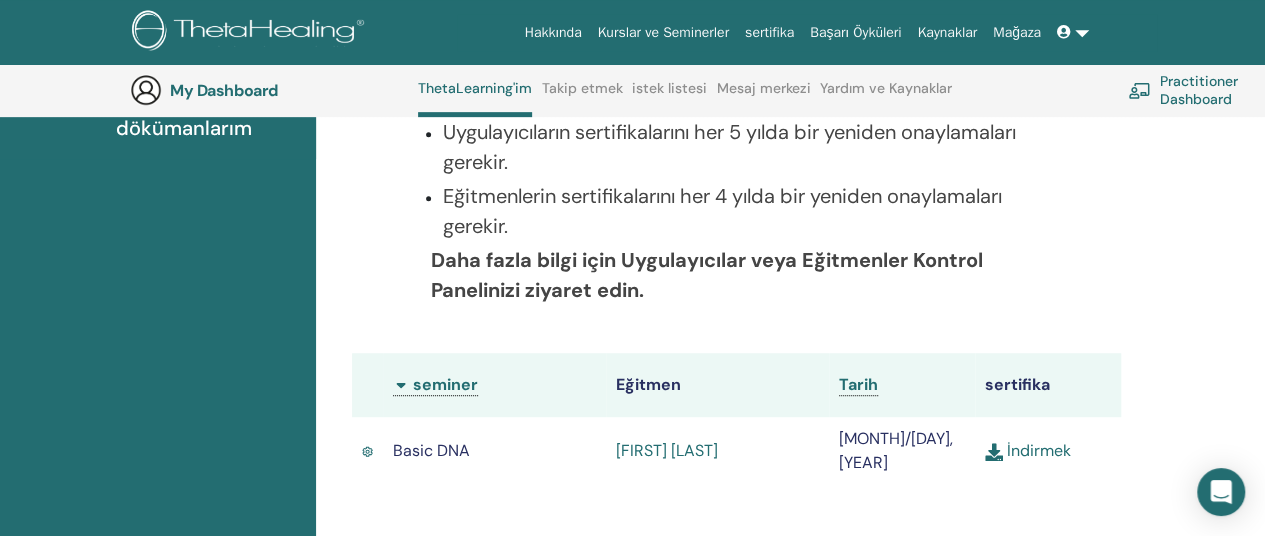 click on "İndirmek" at bounding box center (1028, 450) 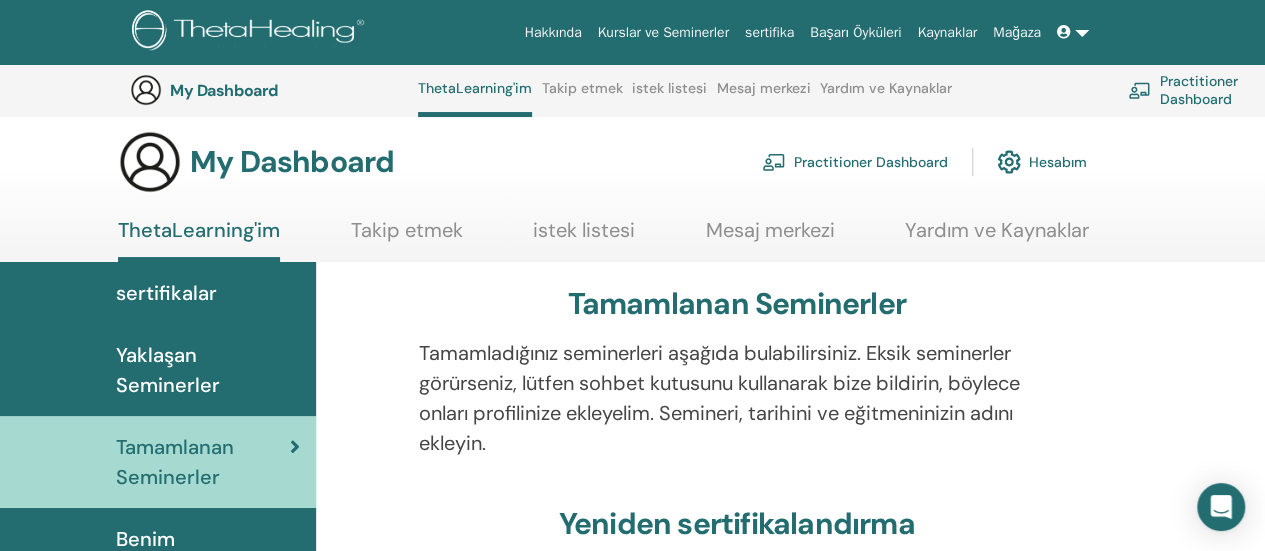 scroll, scrollTop: 0, scrollLeft: 0, axis: both 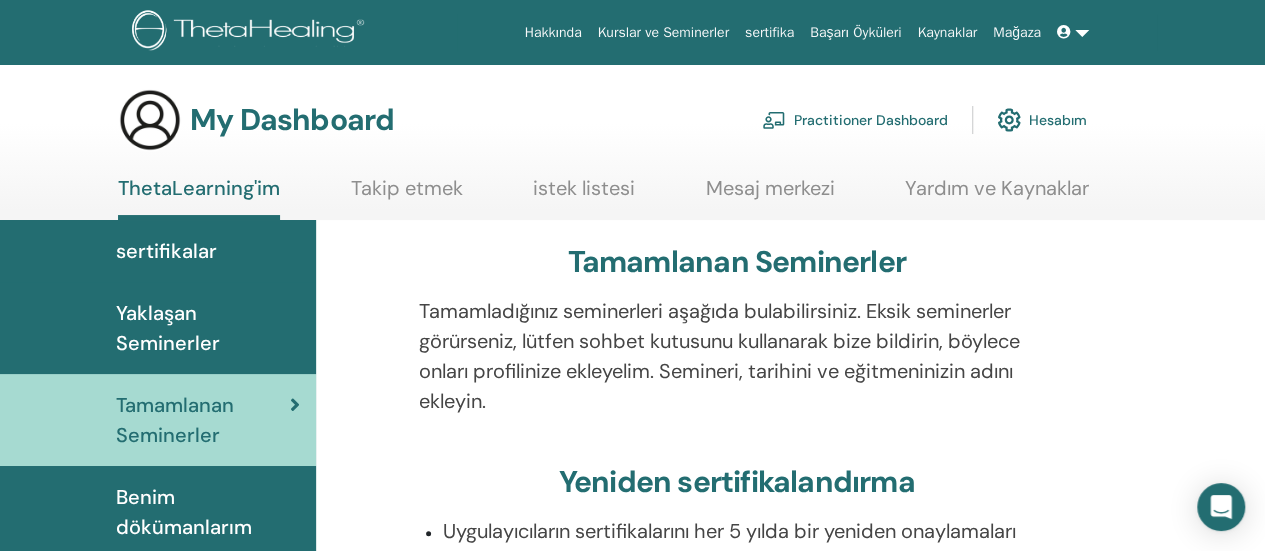 click at bounding box center (251, 32) 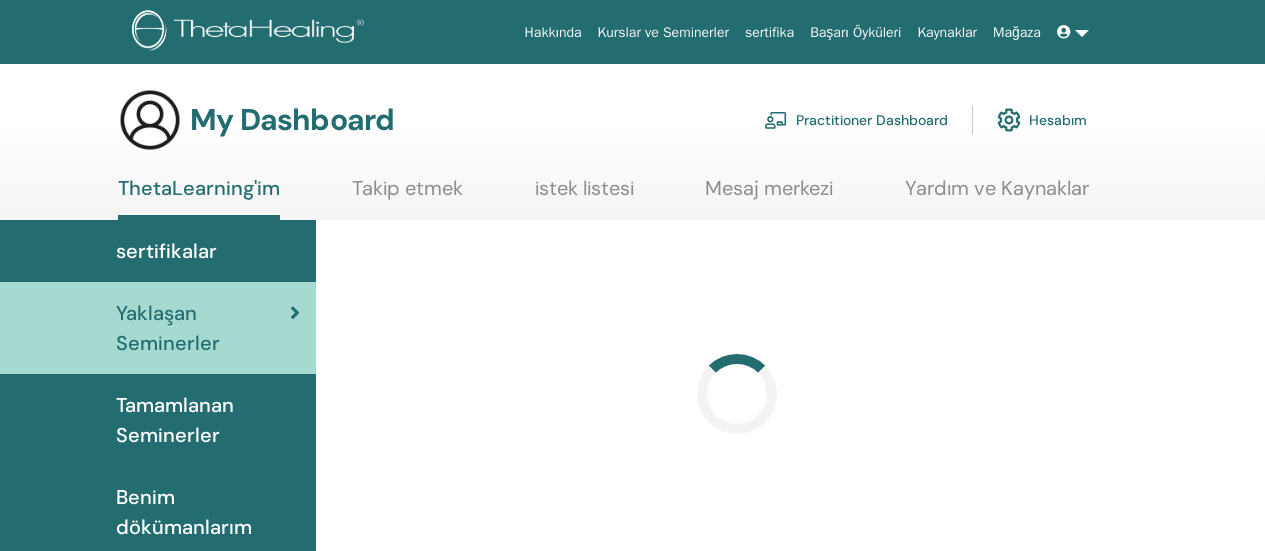 scroll, scrollTop: 0, scrollLeft: 0, axis: both 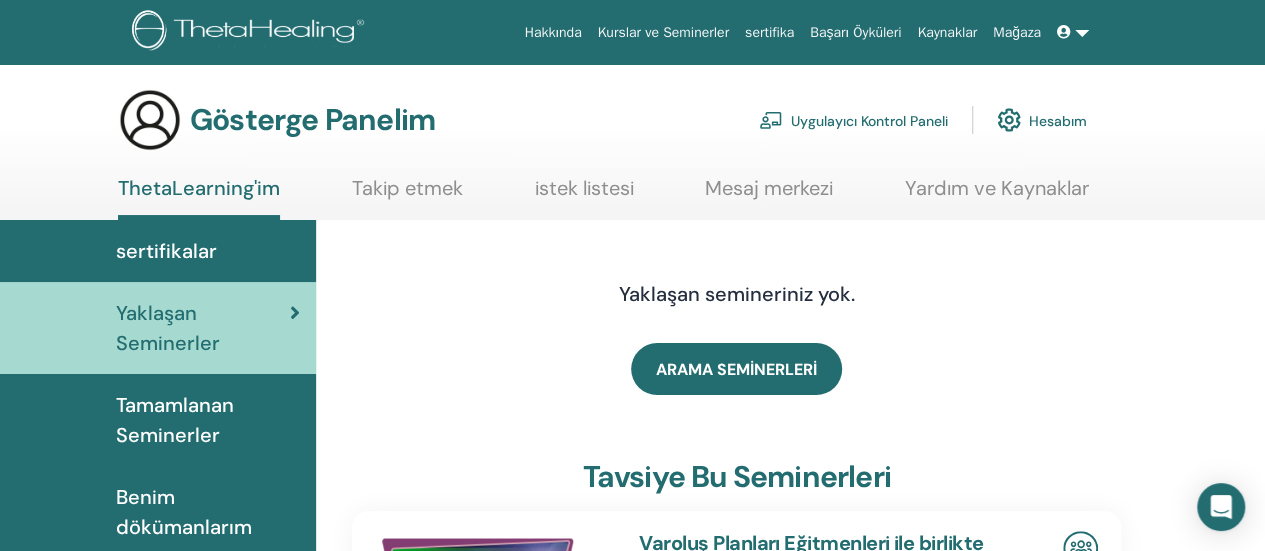 click on "Tamamlanan Seminerler" at bounding box center [175, 420] 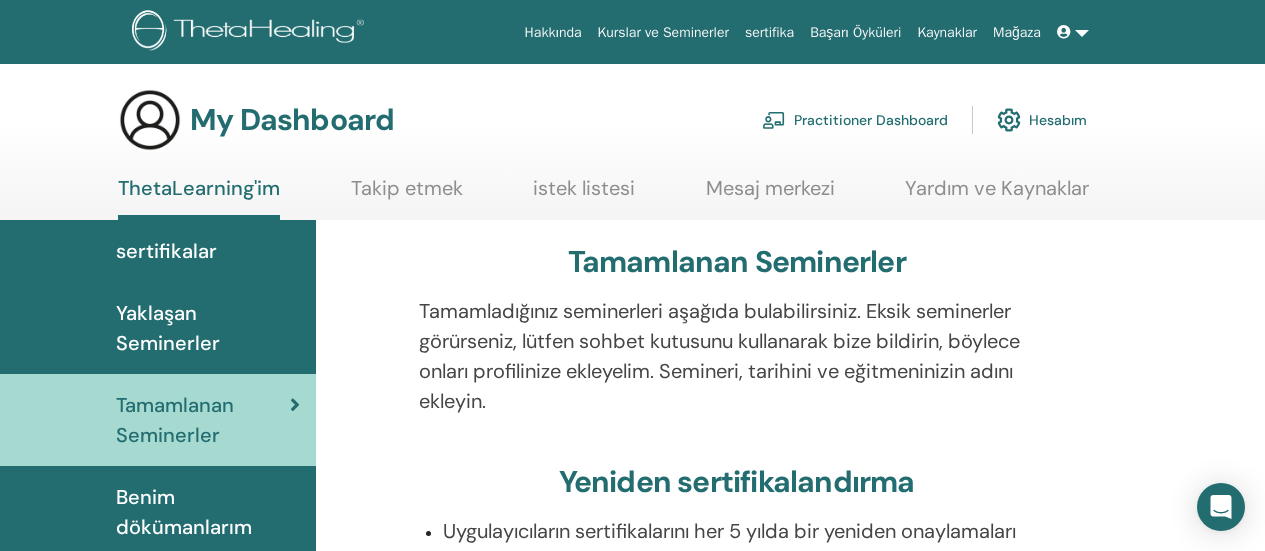 scroll, scrollTop: 0, scrollLeft: 0, axis: both 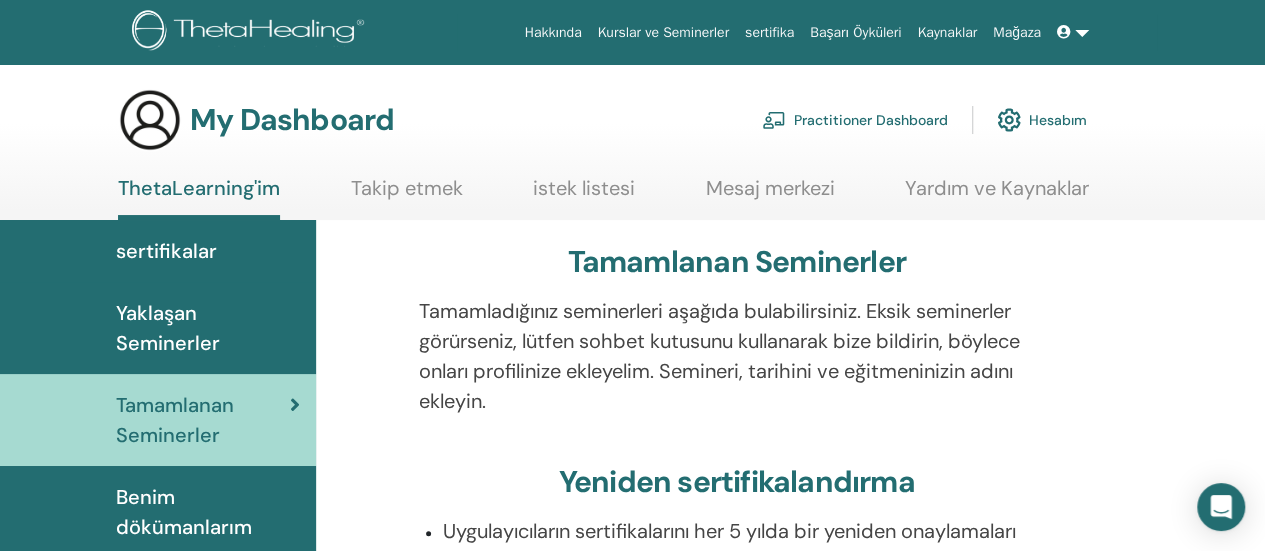 click at bounding box center (370, 368) 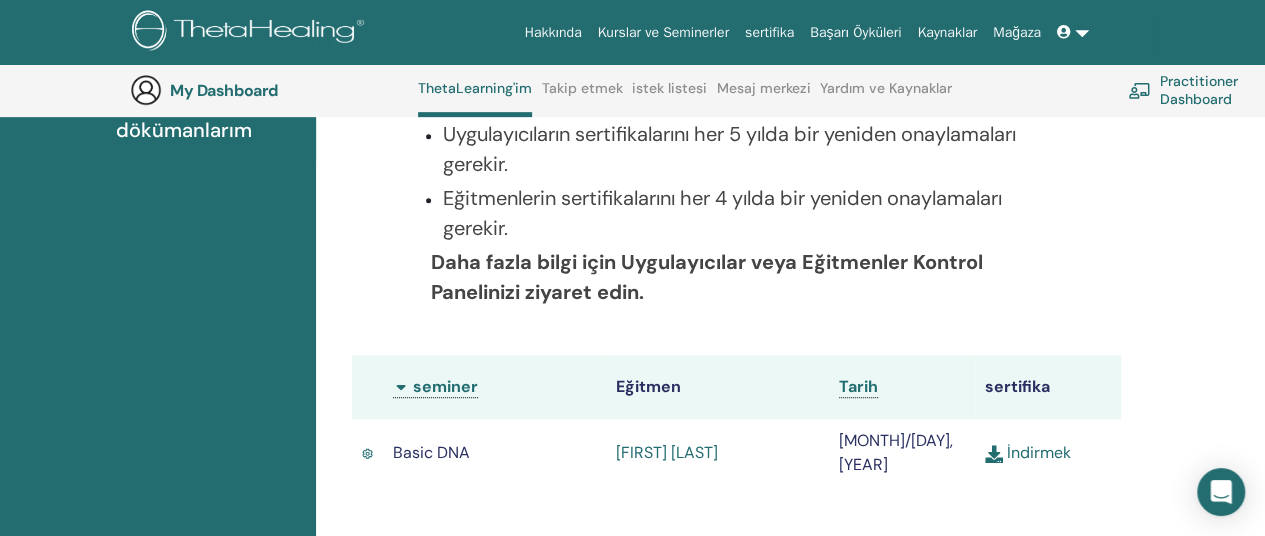 scroll, scrollTop: 452, scrollLeft: 0, axis: vertical 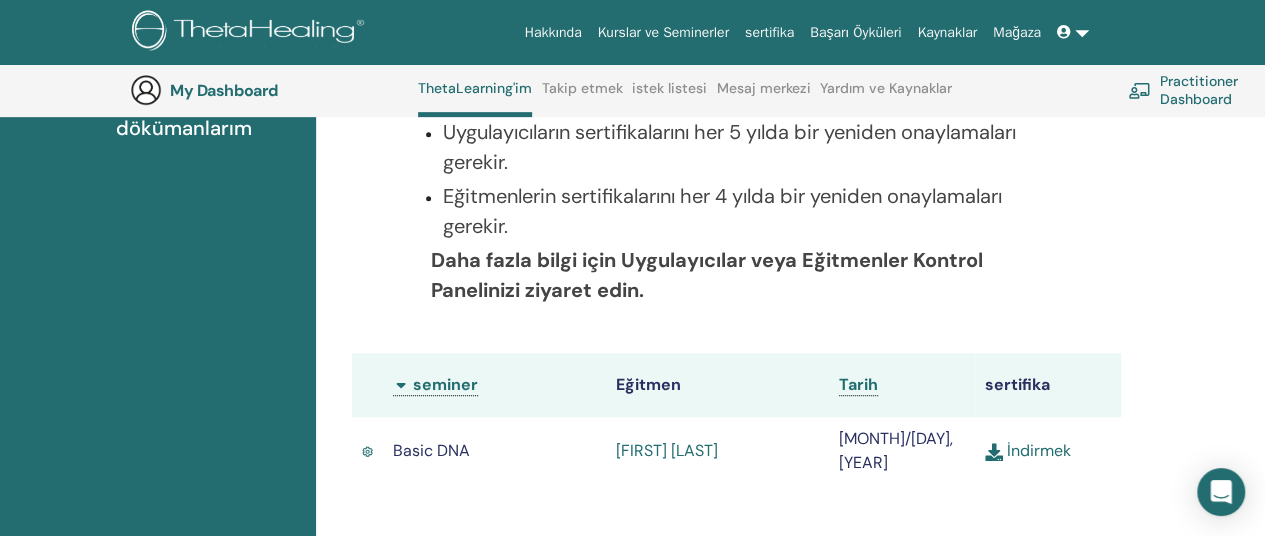 click on "İndirmek" at bounding box center (1028, 450) 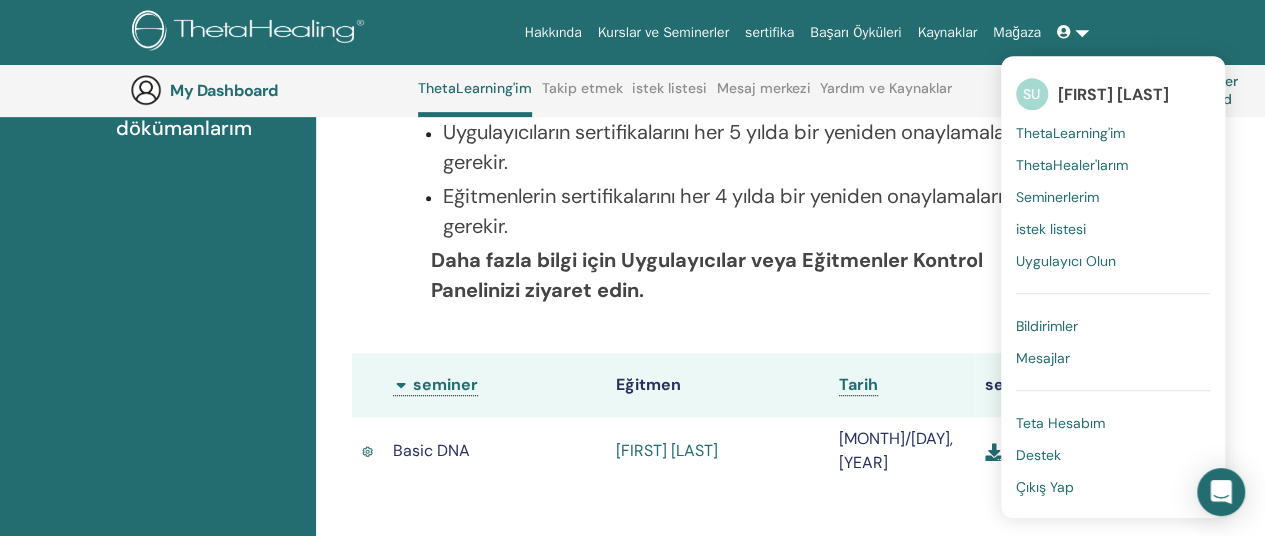 click on "Seminerlerim" at bounding box center [1057, 197] 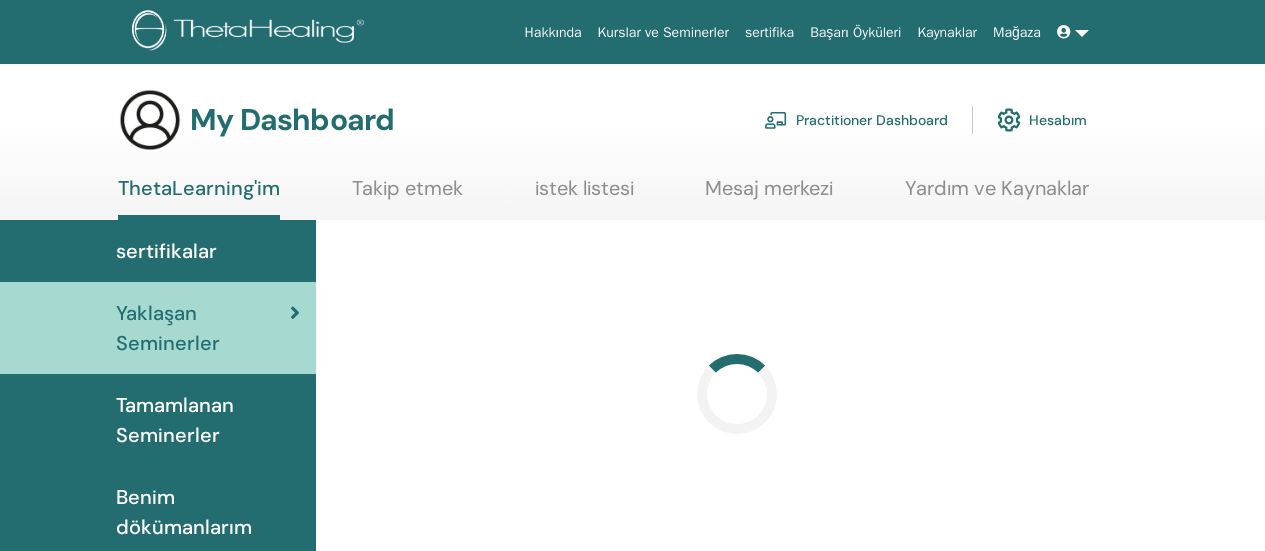 scroll, scrollTop: 0, scrollLeft: 0, axis: both 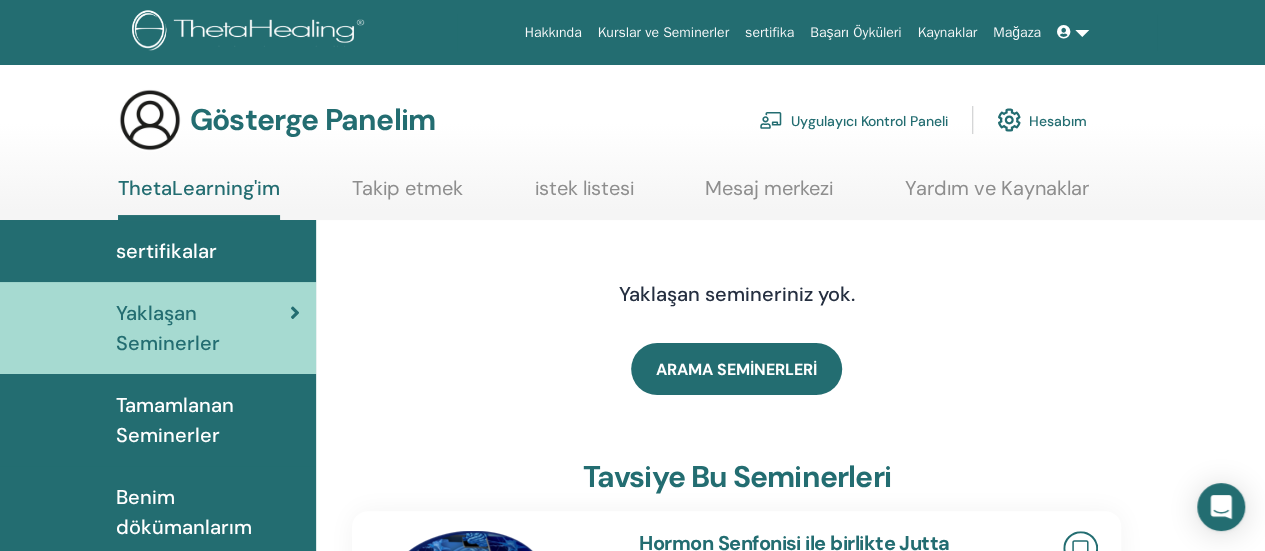 click on "Tamamlanan Seminerler" at bounding box center (175, 420) 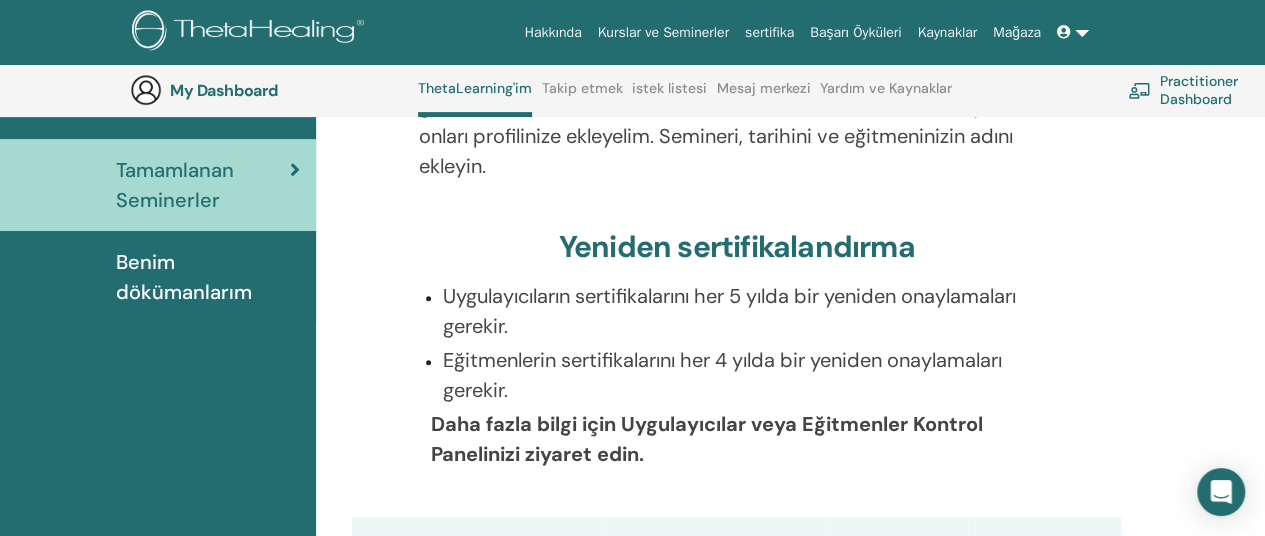 scroll, scrollTop: 292, scrollLeft: 0, axis: vertical 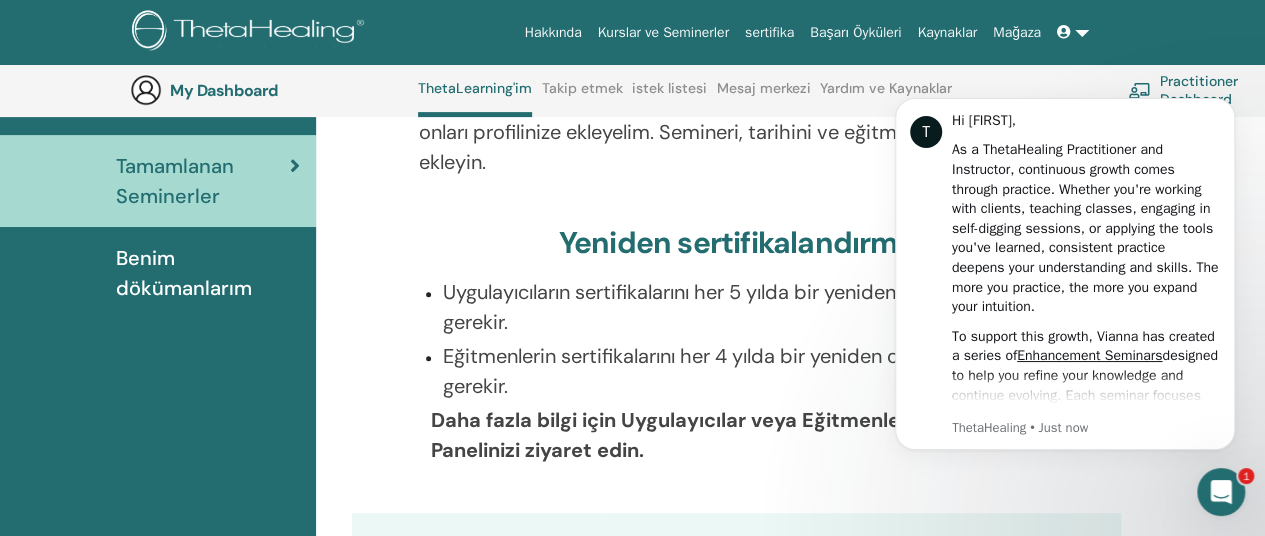 click on "Yeniden sertifikalandırma" at bounding box center [736, 247] 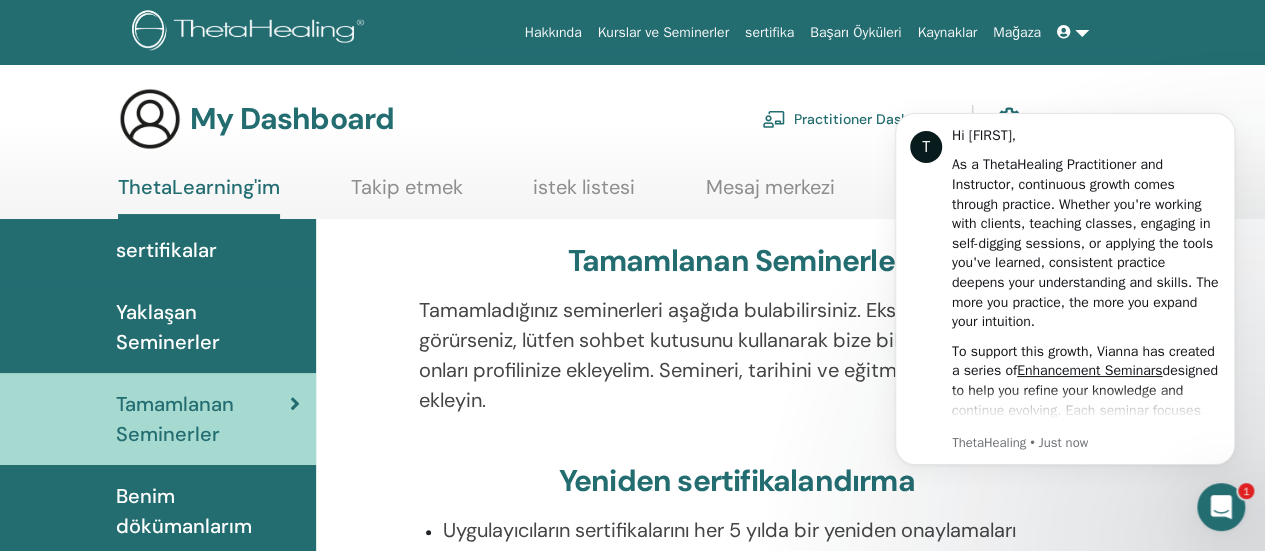 scroll, scrollTop: 0, scrollLeft: 0, axis: both 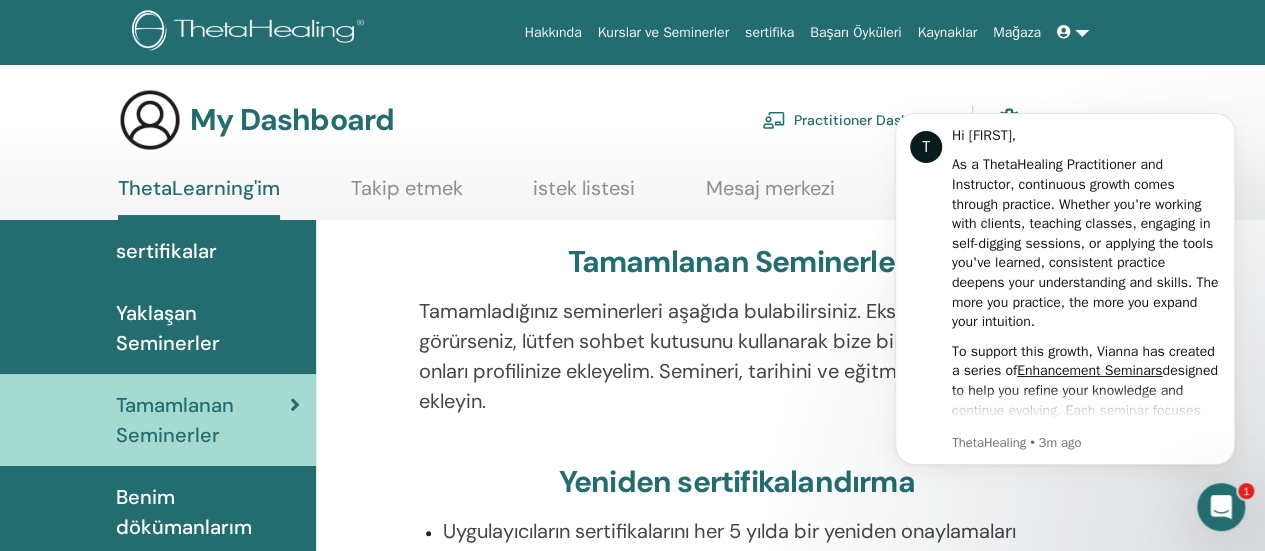 click at bounding box center (251, 32) 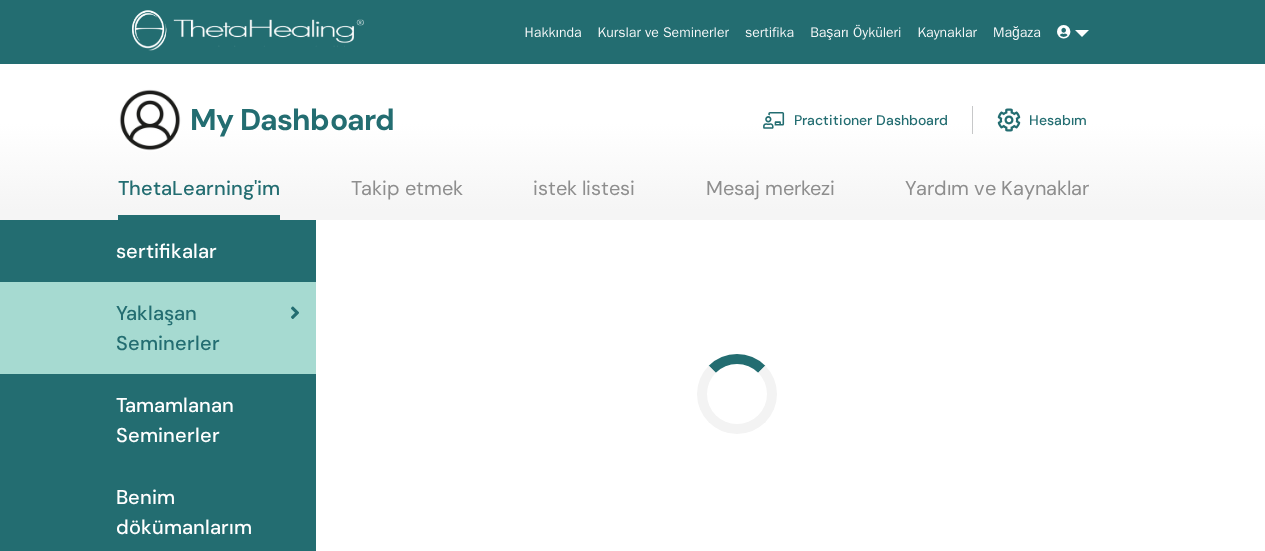 scroll, scrollTop: 0, scrollLeft: 0, axis: both 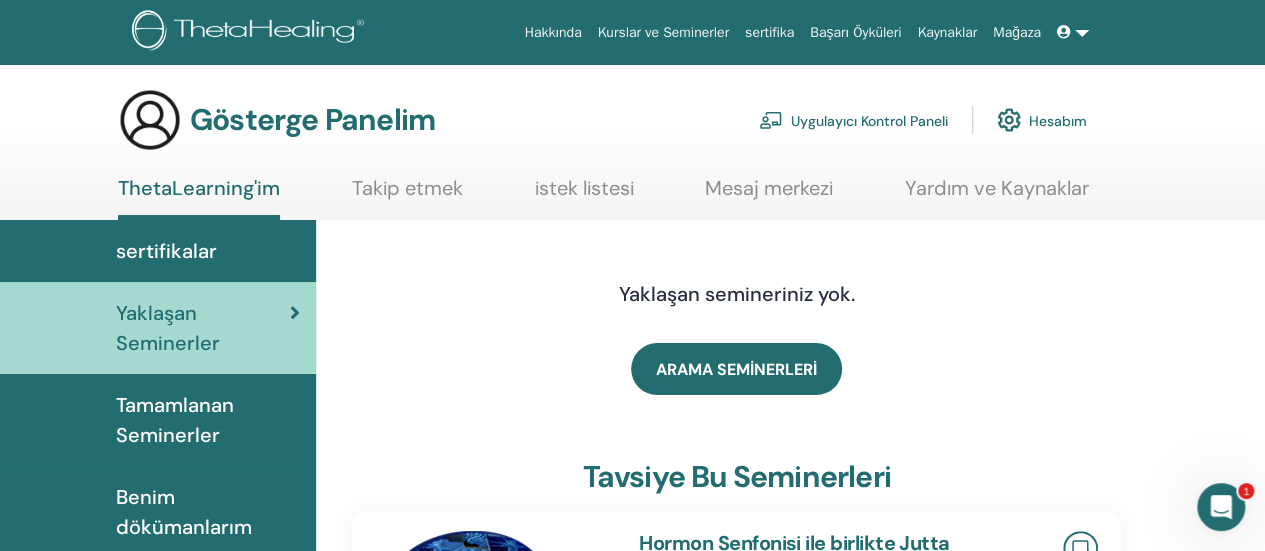 click on "Tamamlanan Seminerler" at bounding box center (175, 420) 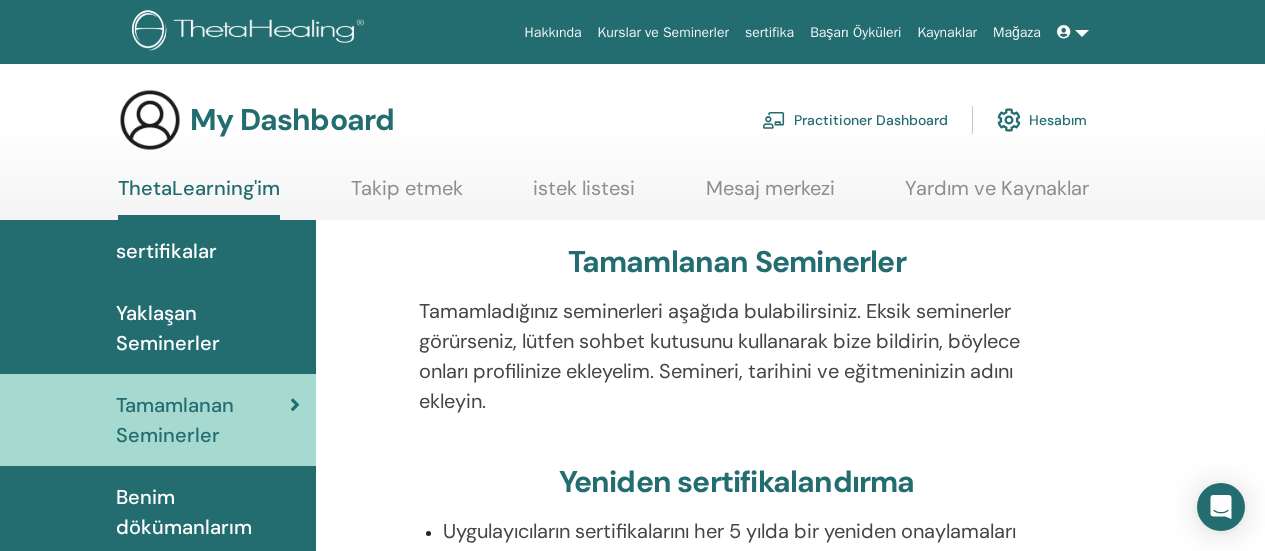 scroll, scrollTop: 0, scrollLeft: 0, axis: both 